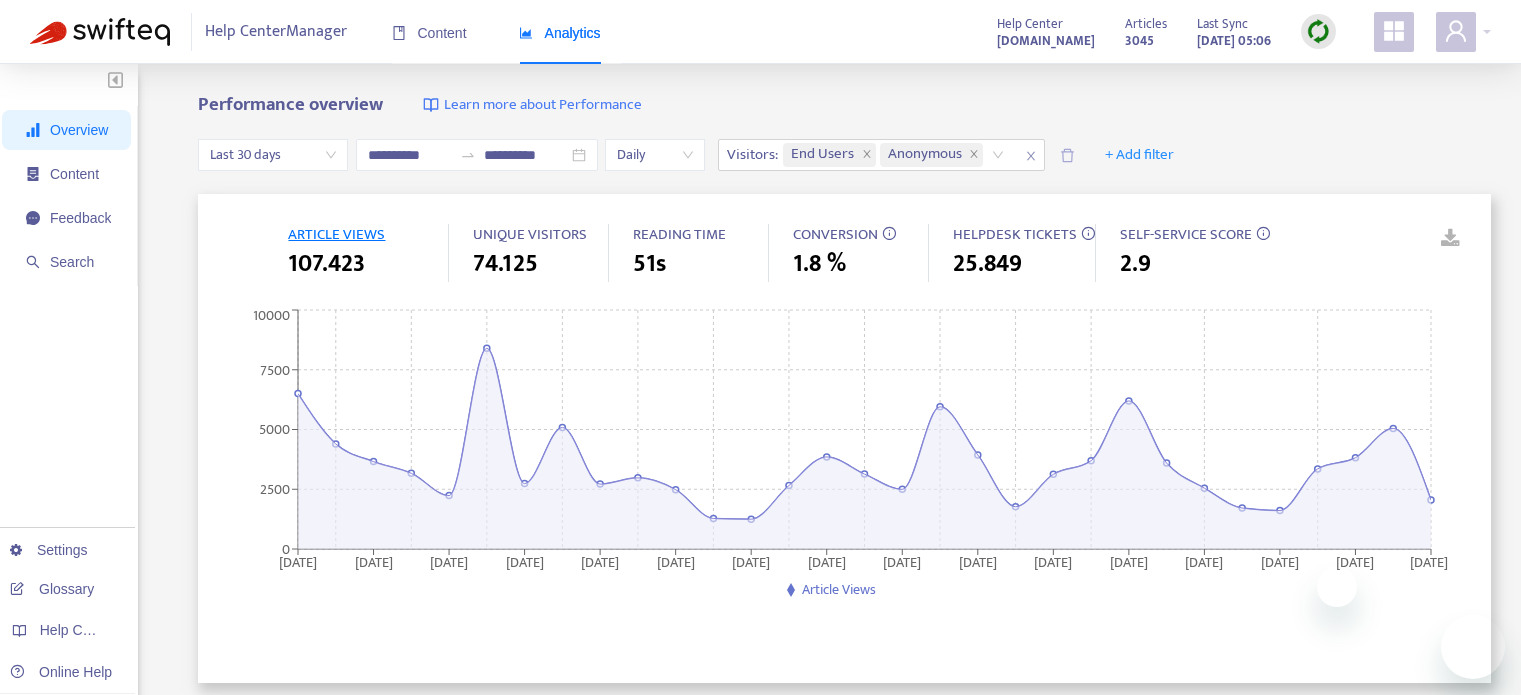 scroll, scrollTop: 0, scrollLeft: 0, axis: both 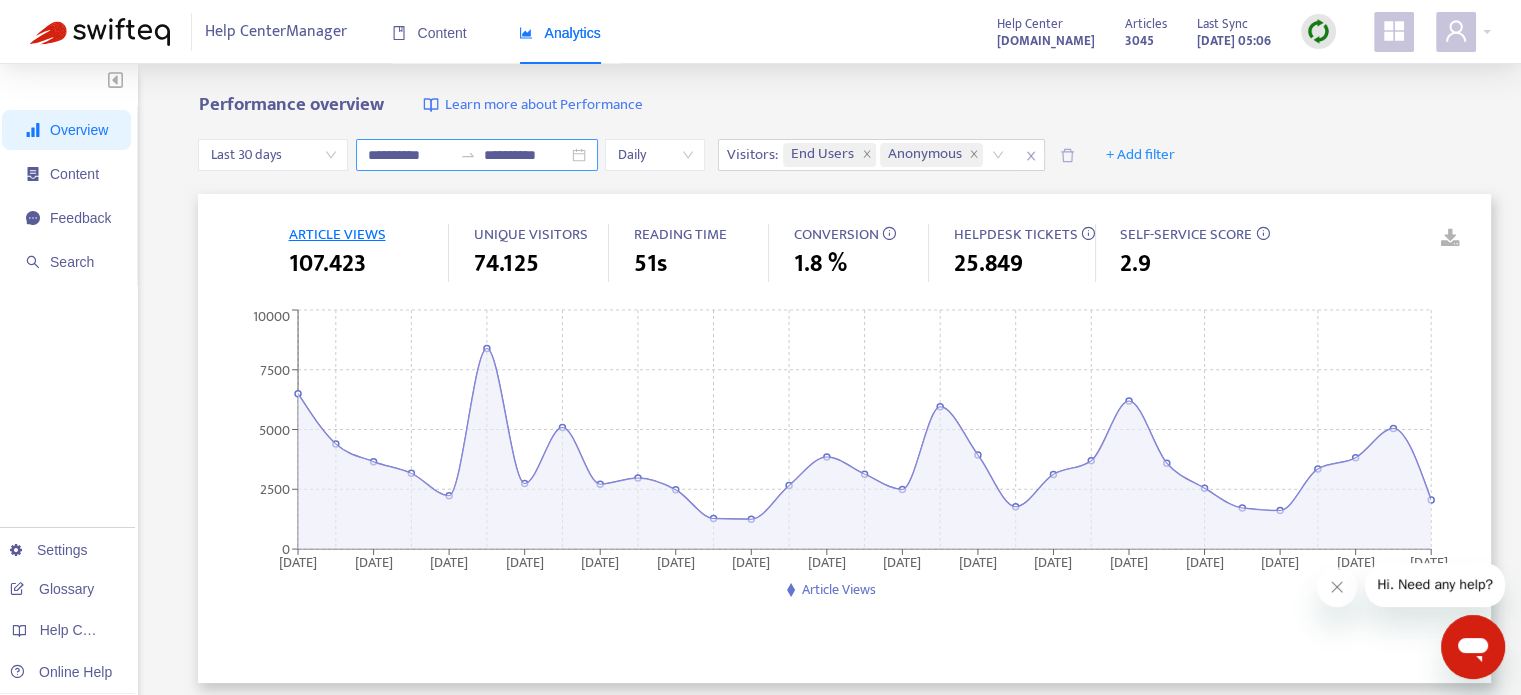 click on "**********" at bounding box center [410, 155] 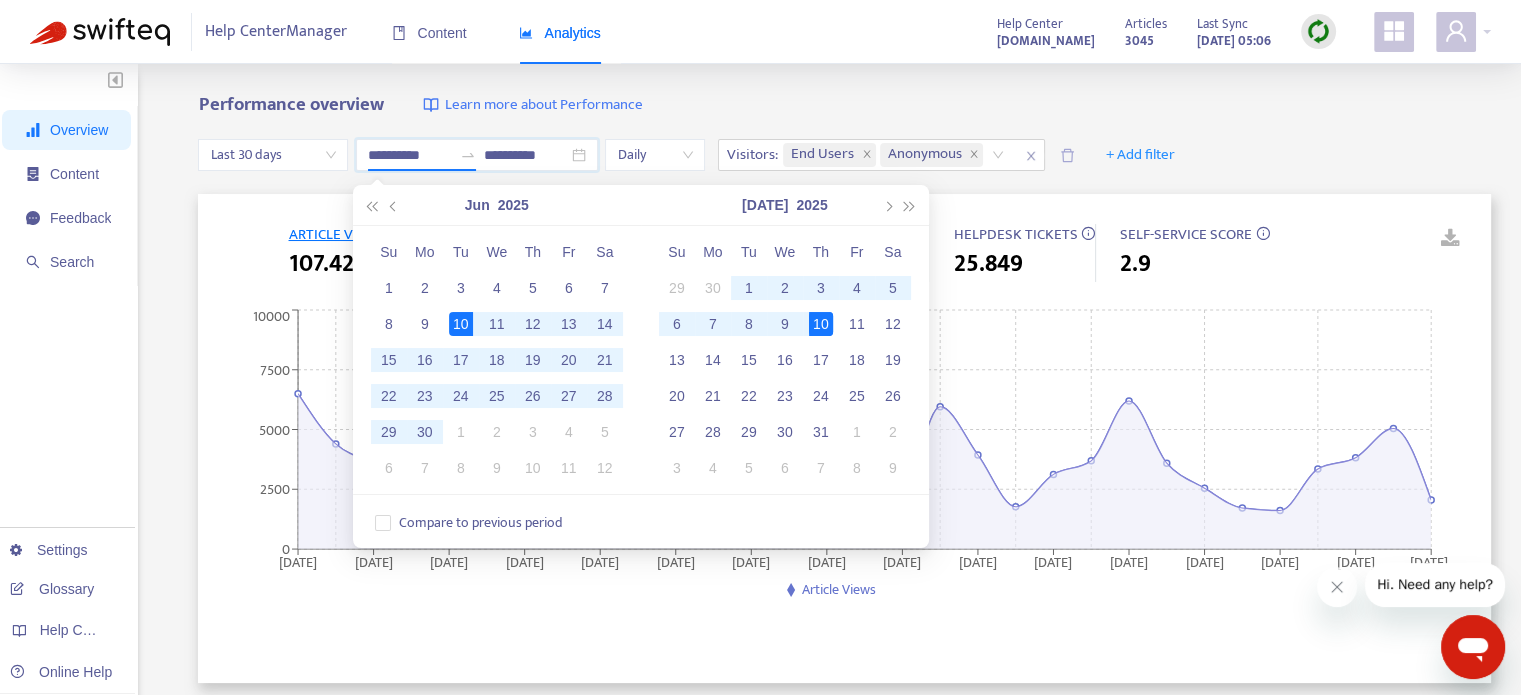 click on "Last 30 days" at bounding box center [273, 155] 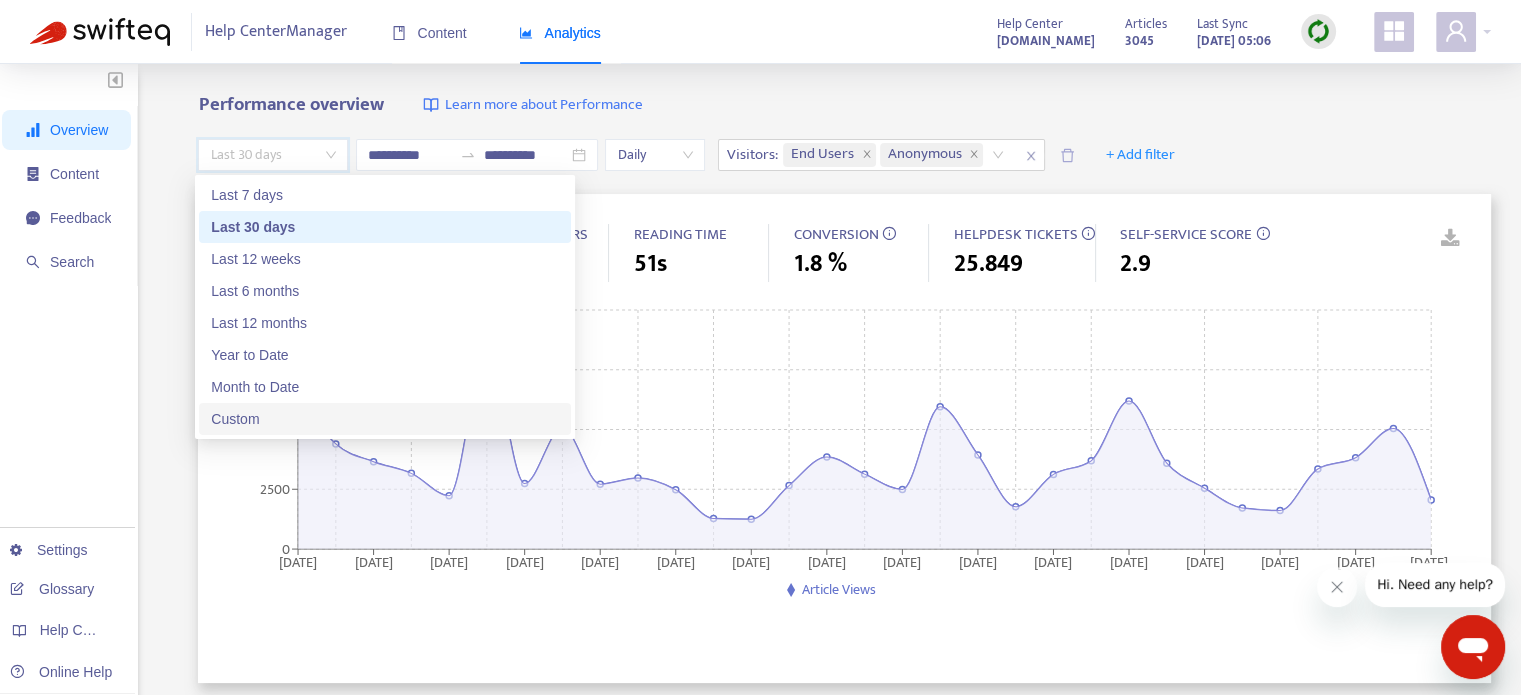 click on "Custom" at bounding box center (385, 419) 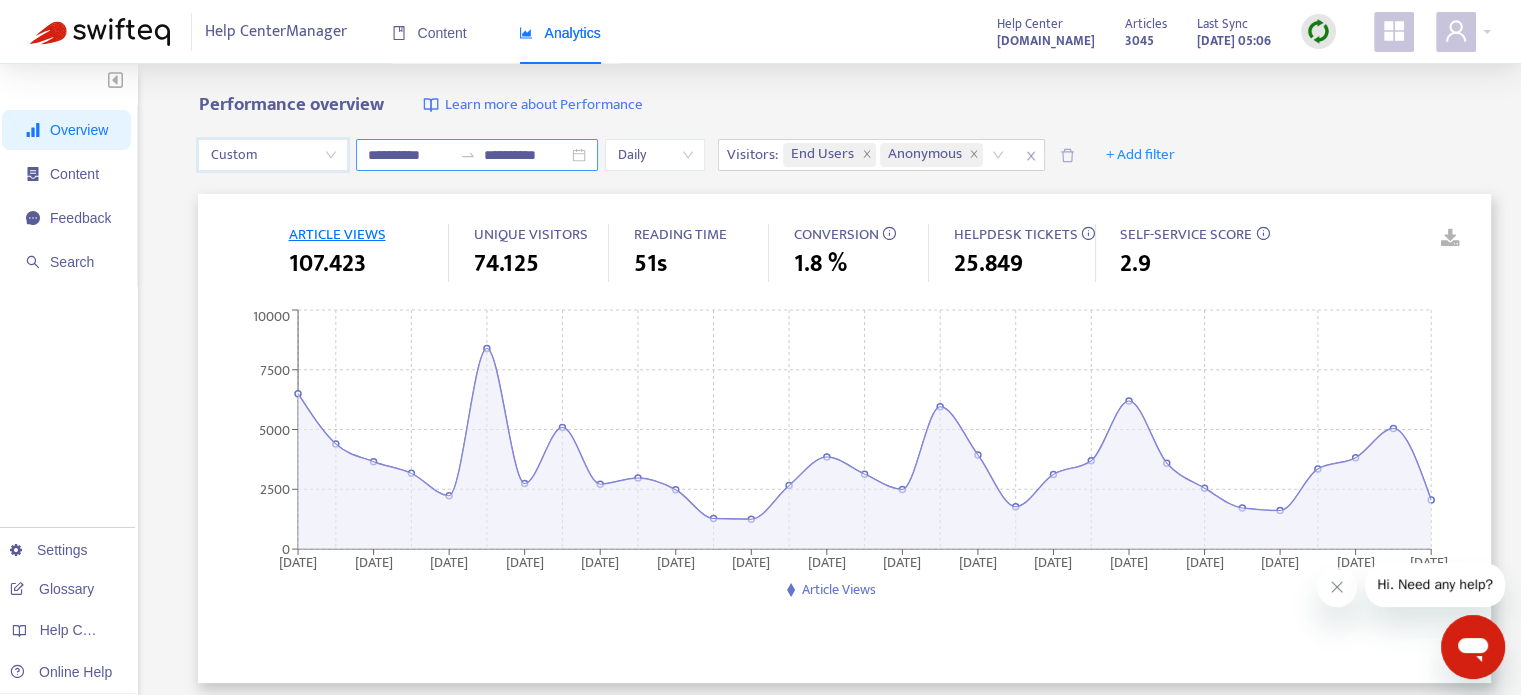 click on "**********" at bounding box center (410, 155) 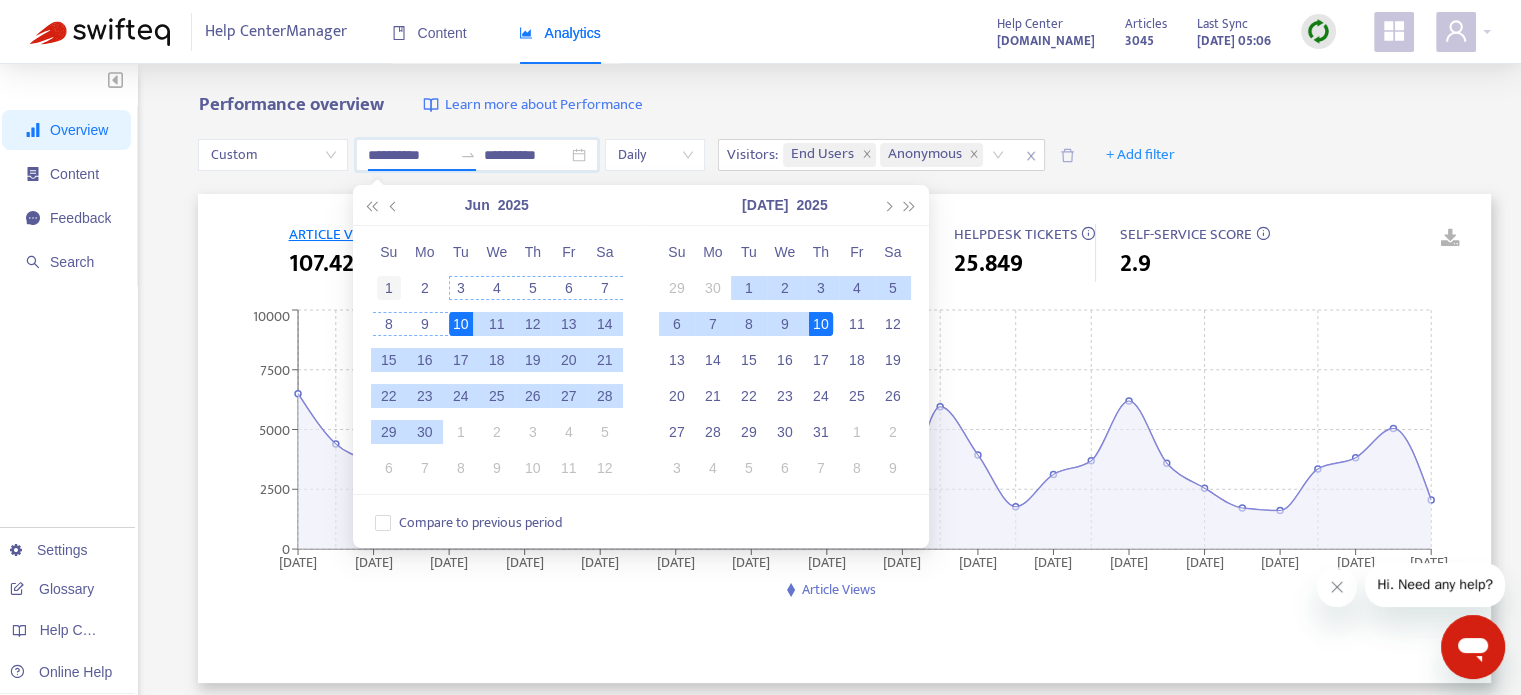 type on "**********" 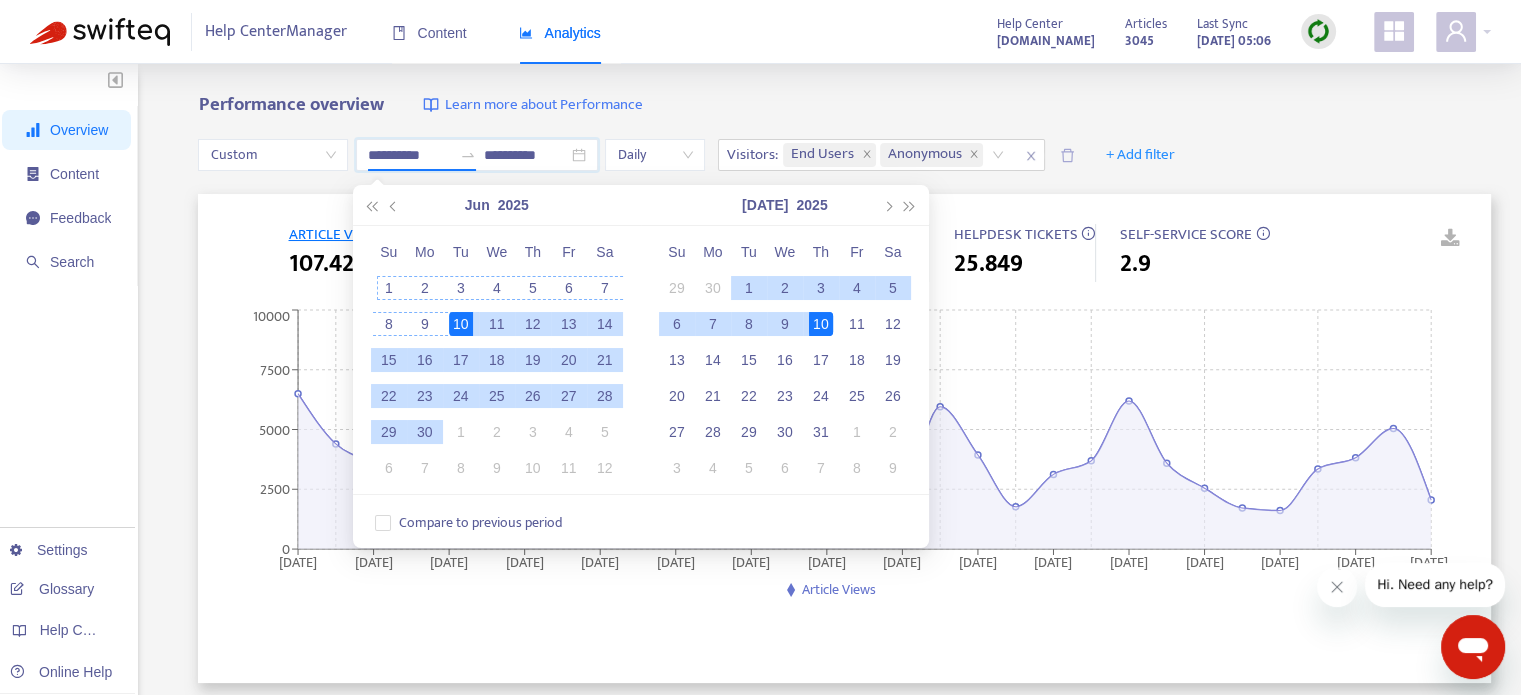 click on "1" at bounding box center (389, 288) 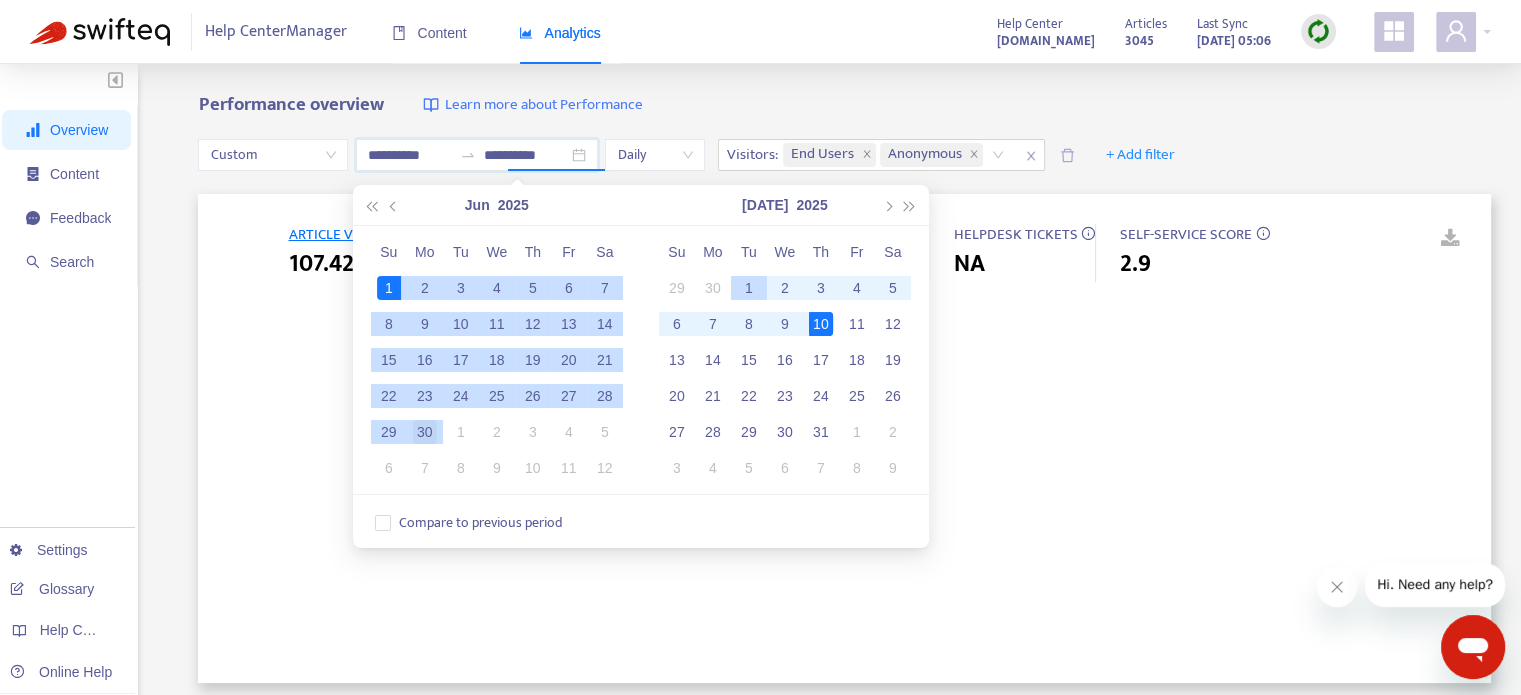 type on "**********" 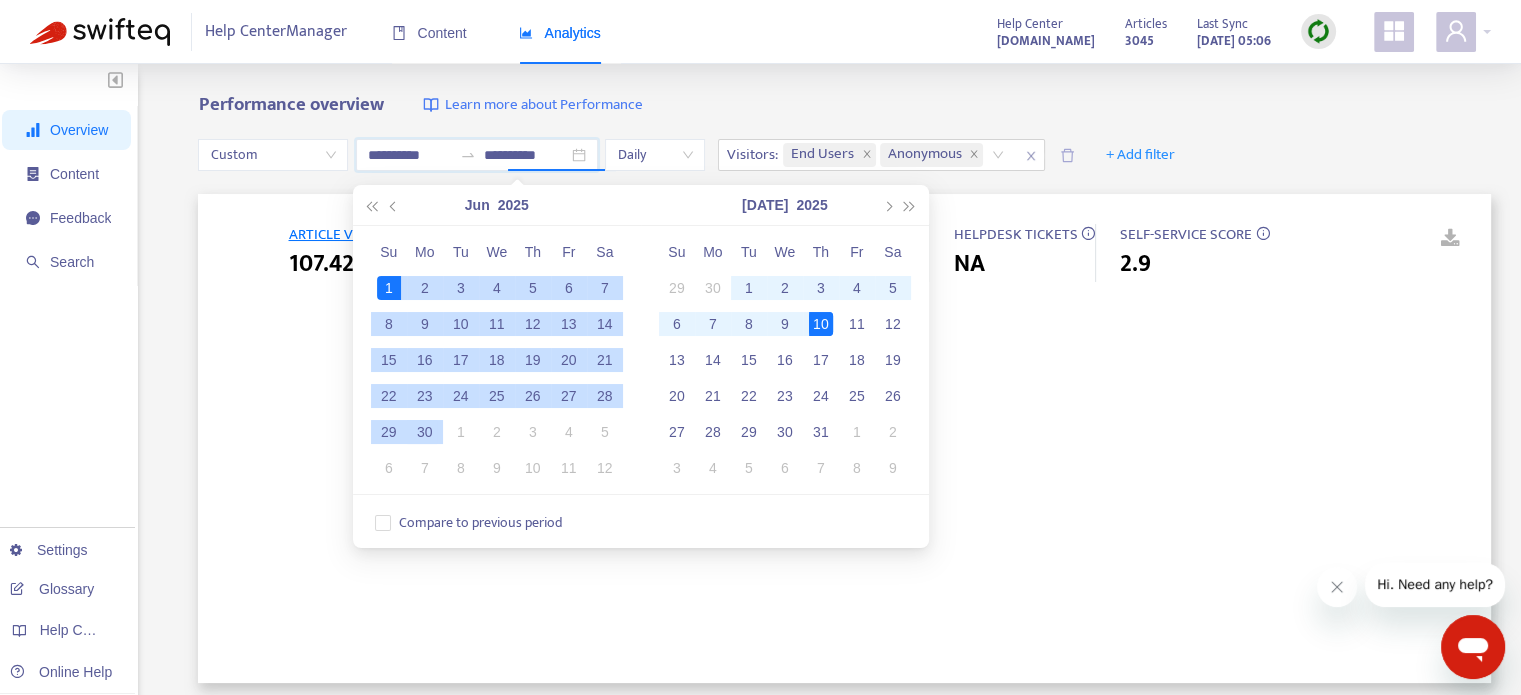 click on "30" at bounding box center (425, 432) 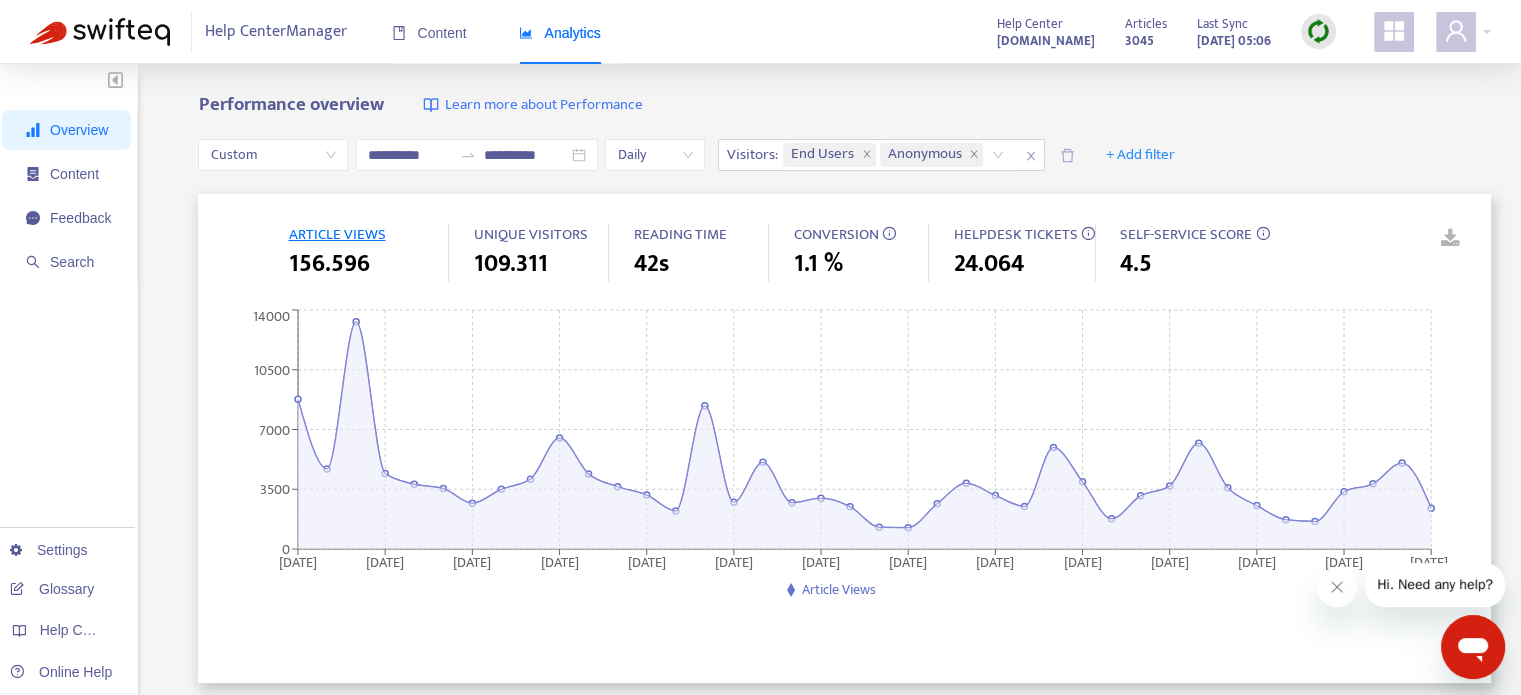 click on "**********" at bounding box center (844, 155) 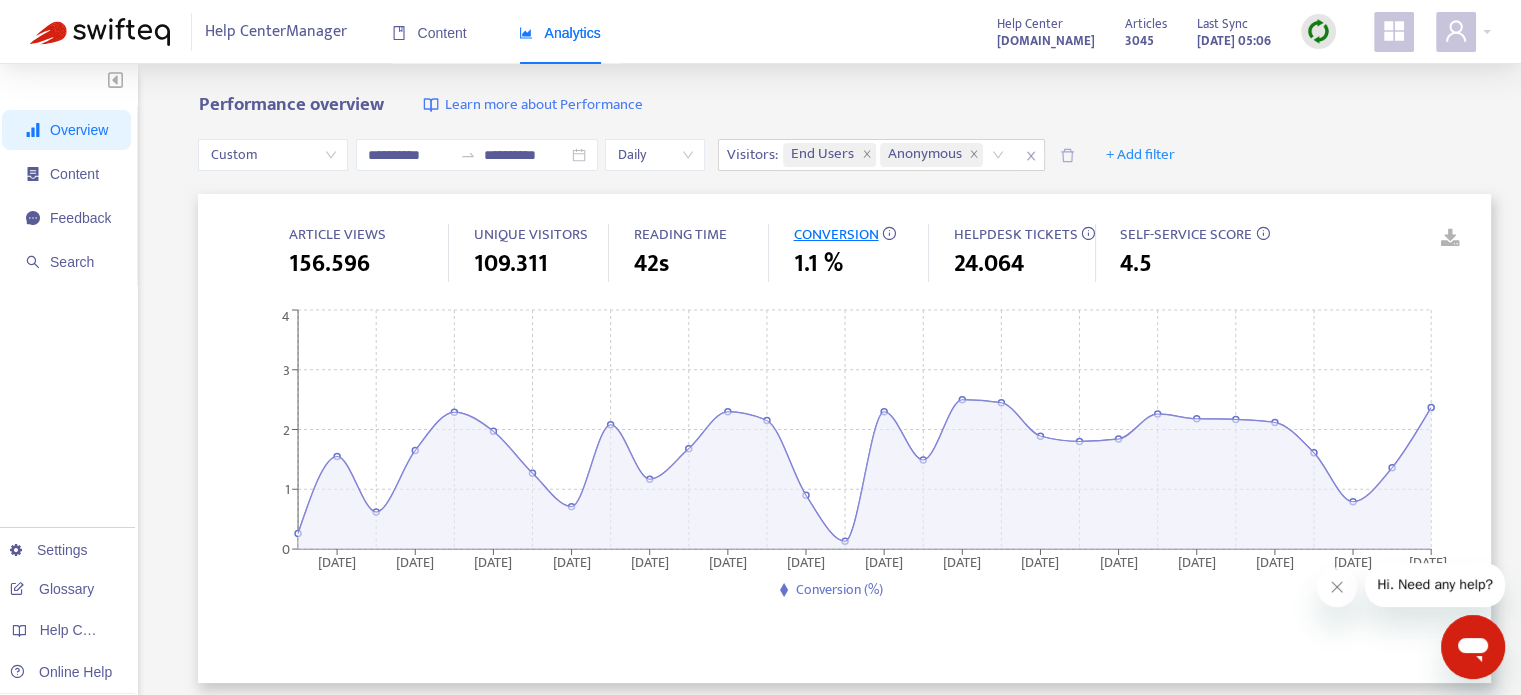 click on "**********" at bounding box center (844, 155) 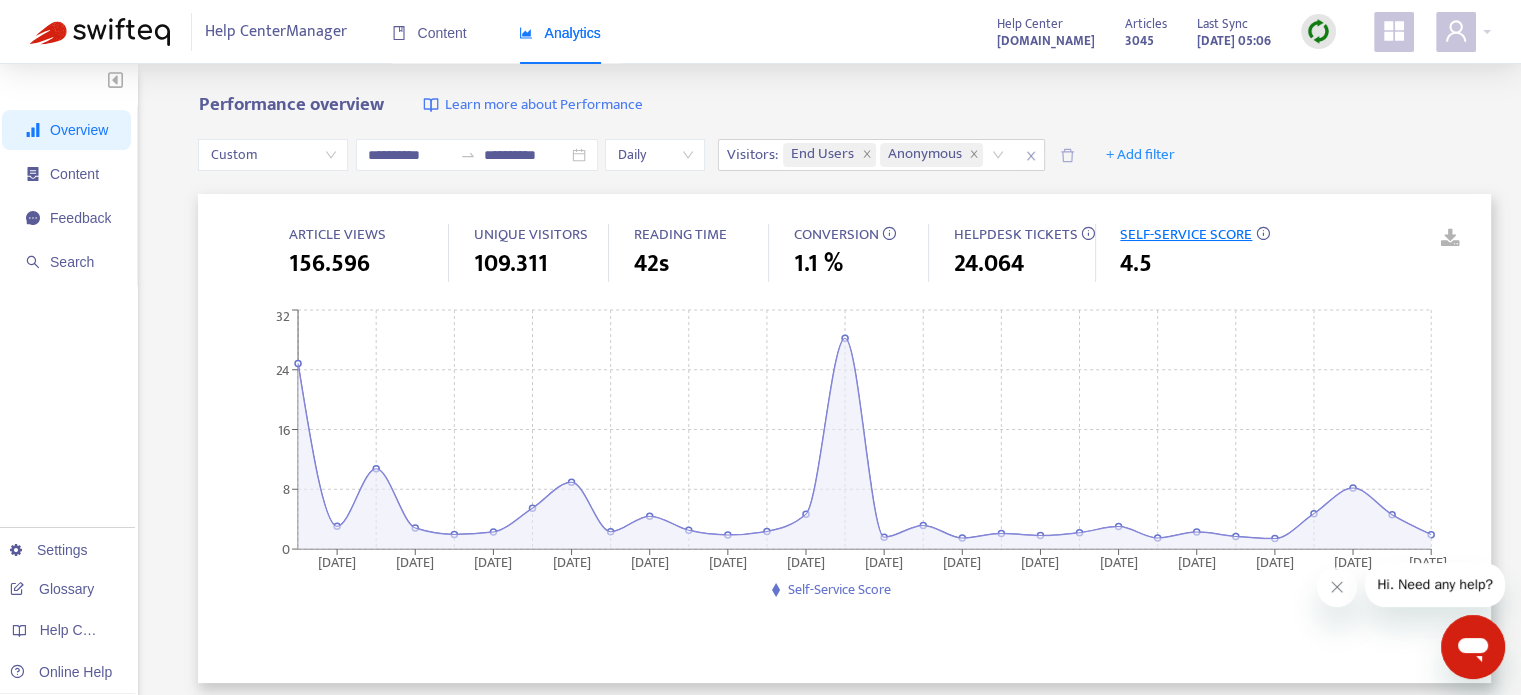 drag, startPoint x: 353, startPoint y: 238, endPoint x: 495, endPoint y: 233, distance: 142.088 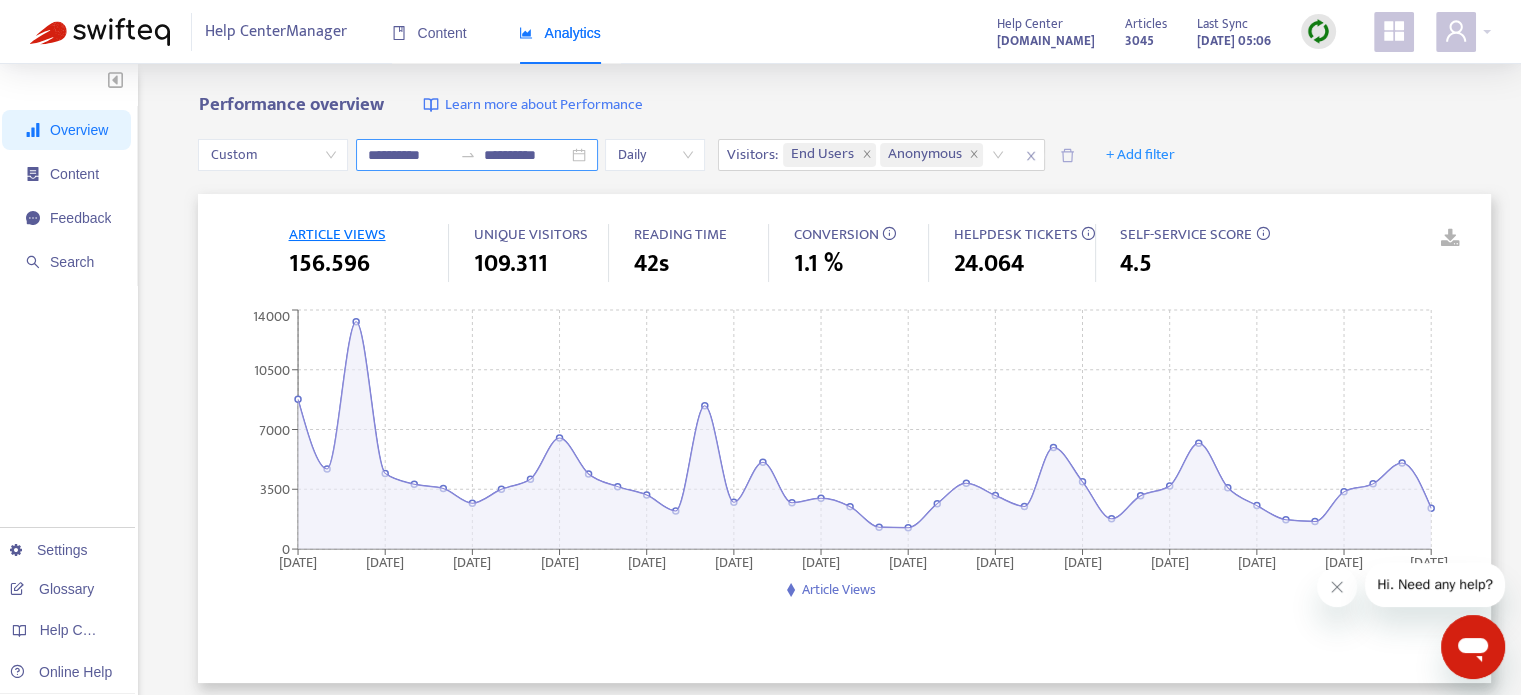 click on "**********" at bounding box center (477, 155) 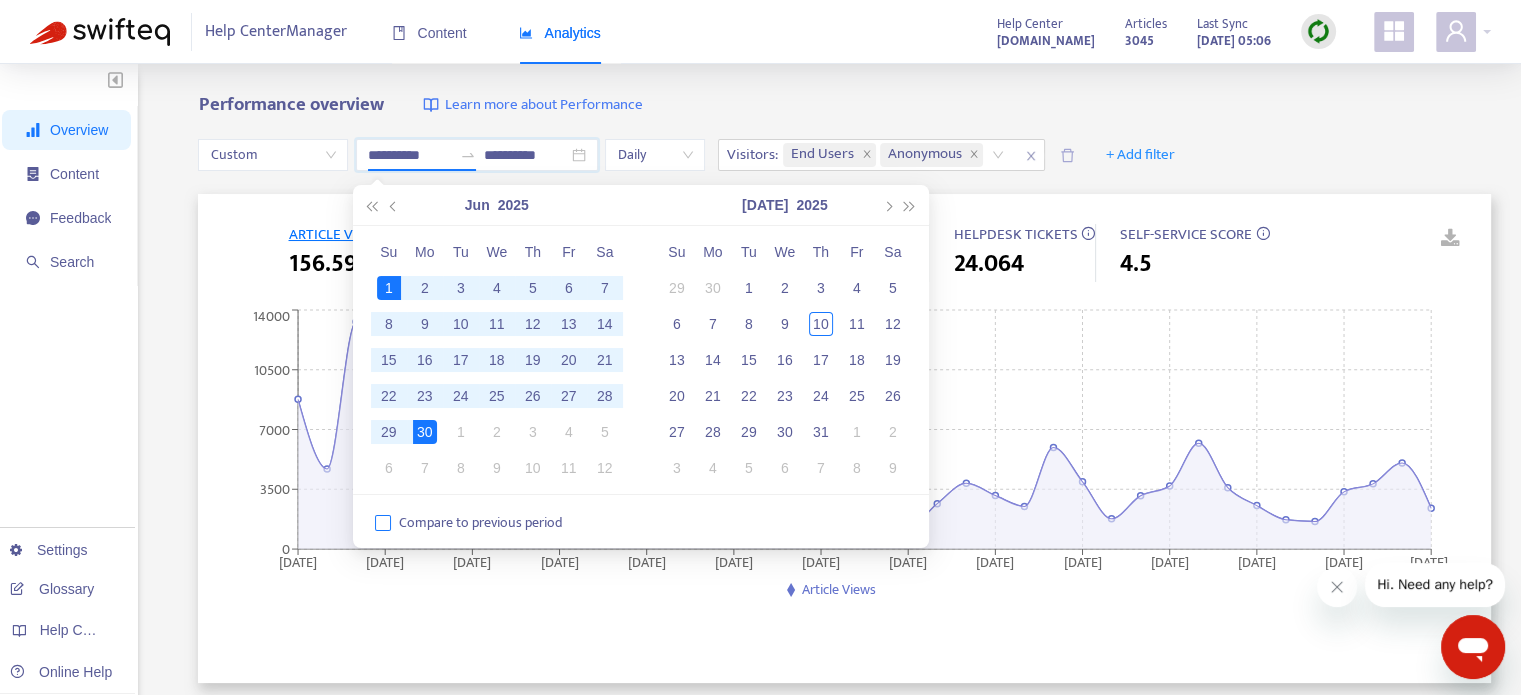 click on "Compare to previous period" at bounding box center (481, 523) 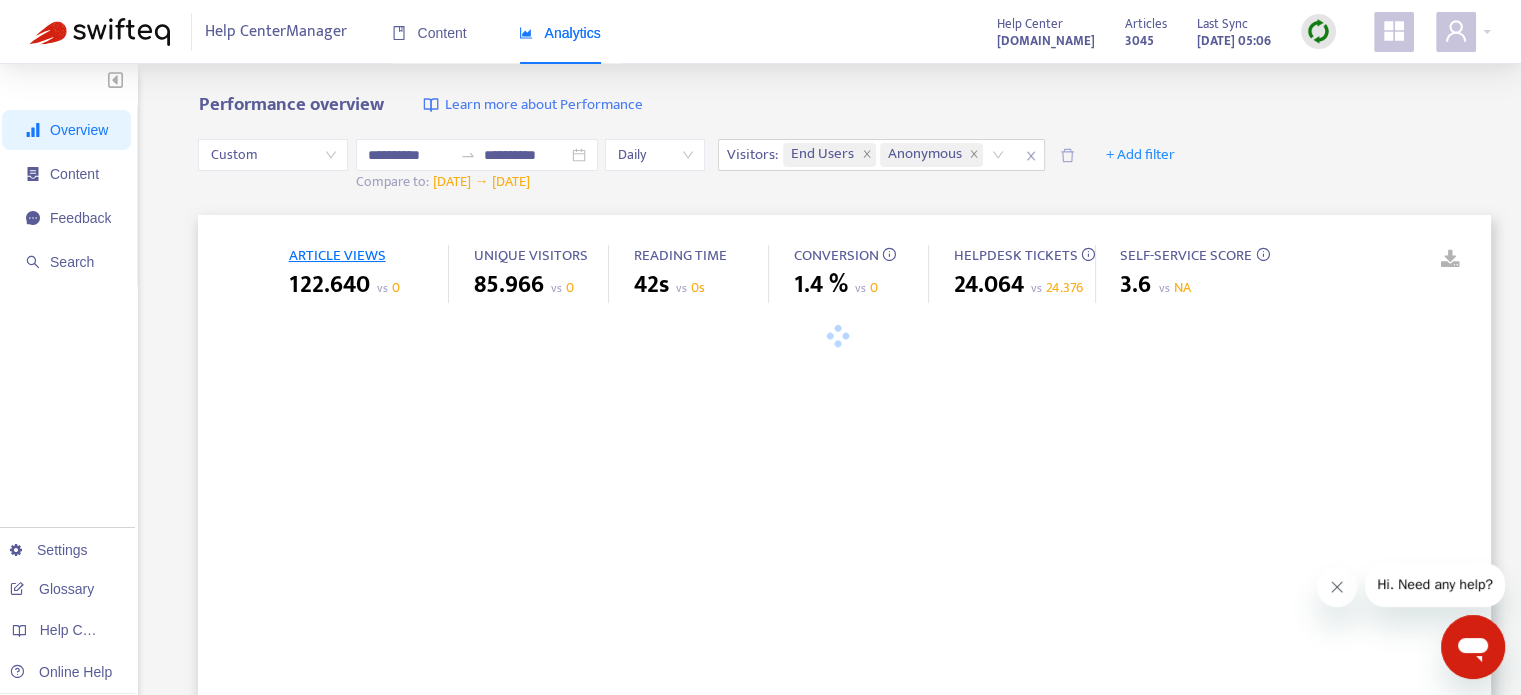 click 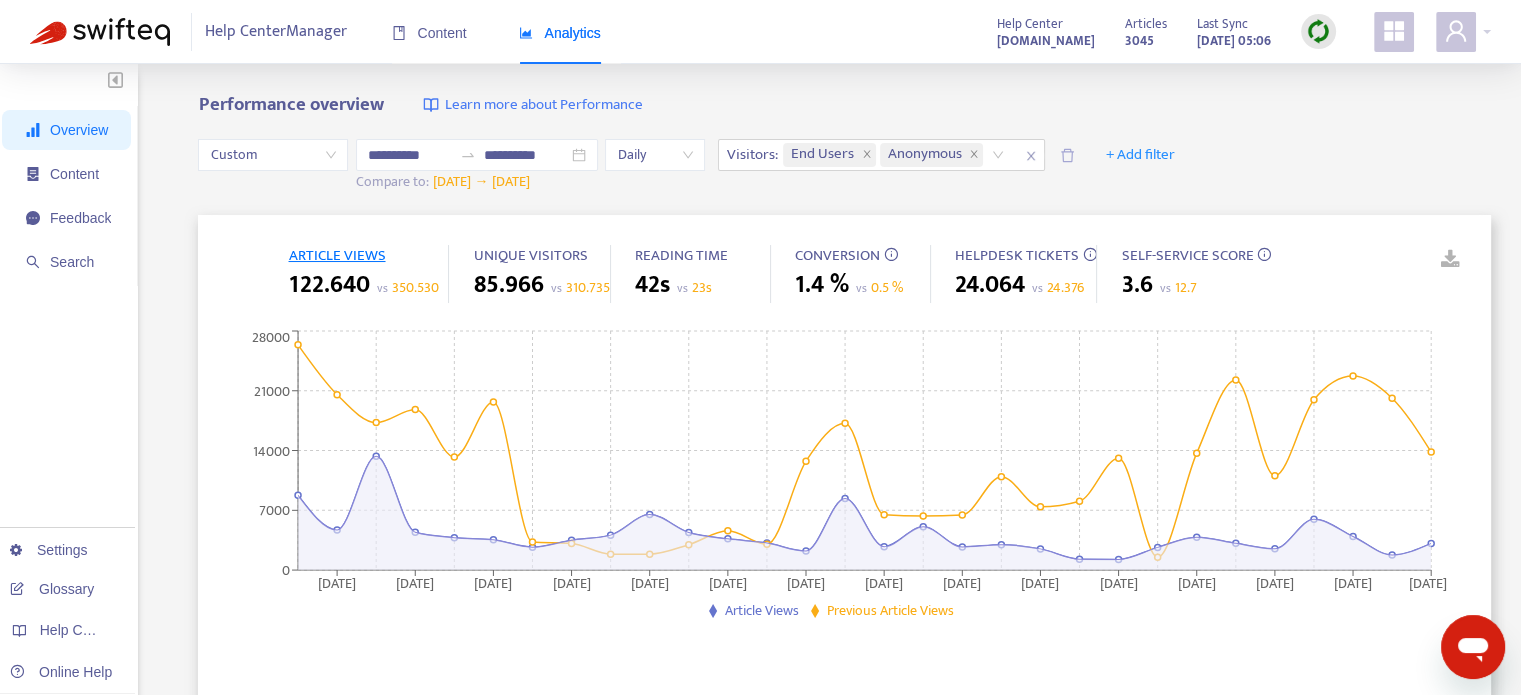 click on "SELF-SERVICE SCORE" at bounding box center (1187, 255) 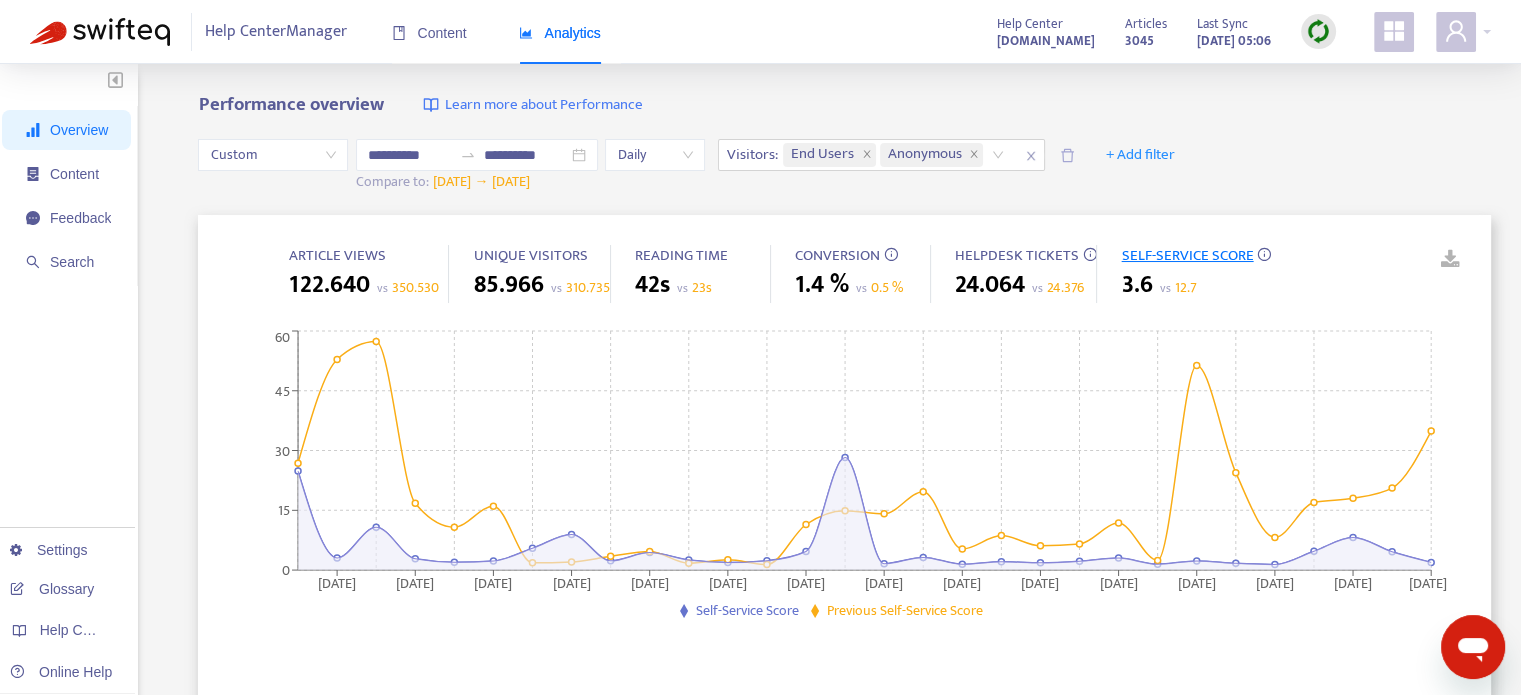 click on "Content" at bounding box center (74, 174) 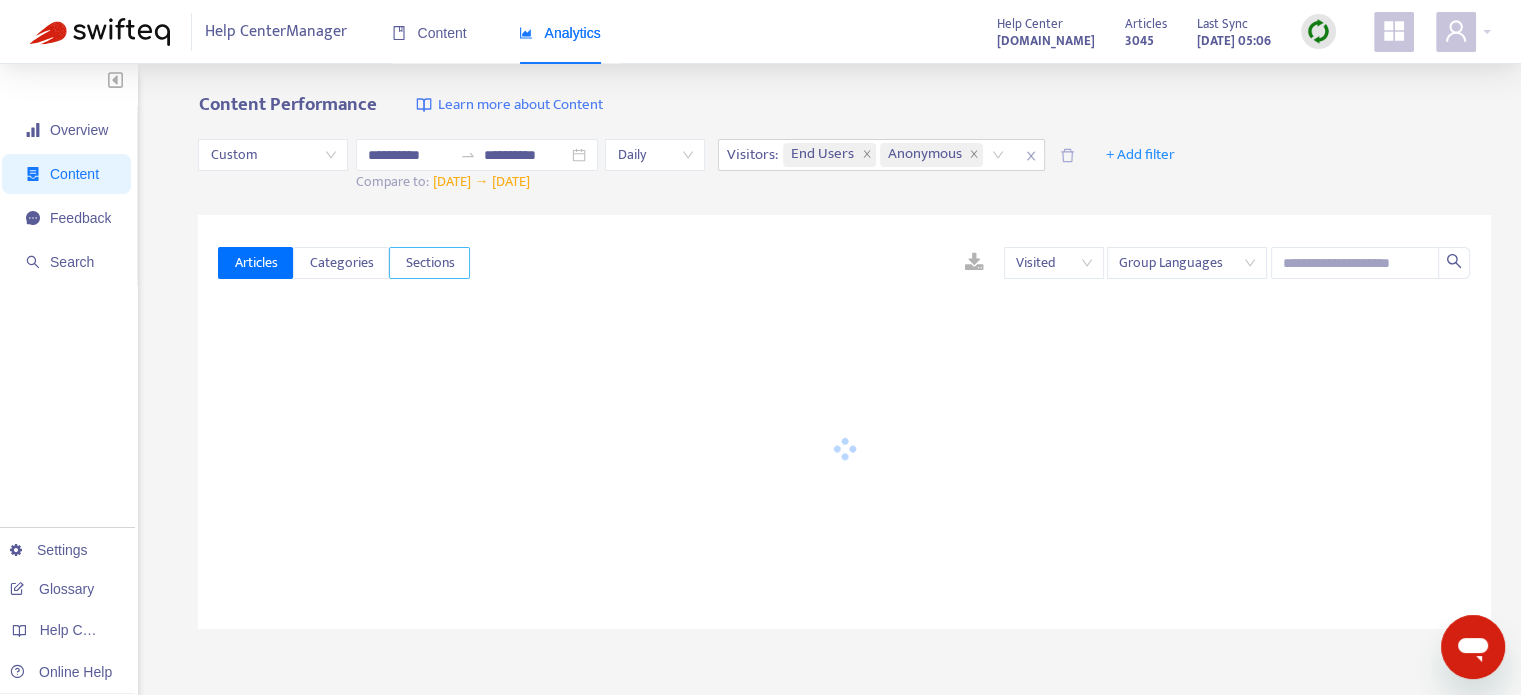drag, startPoint x: 441, startPoint y: 266, endPoint x: 455, endPoint y: 273, distance: 15.652476 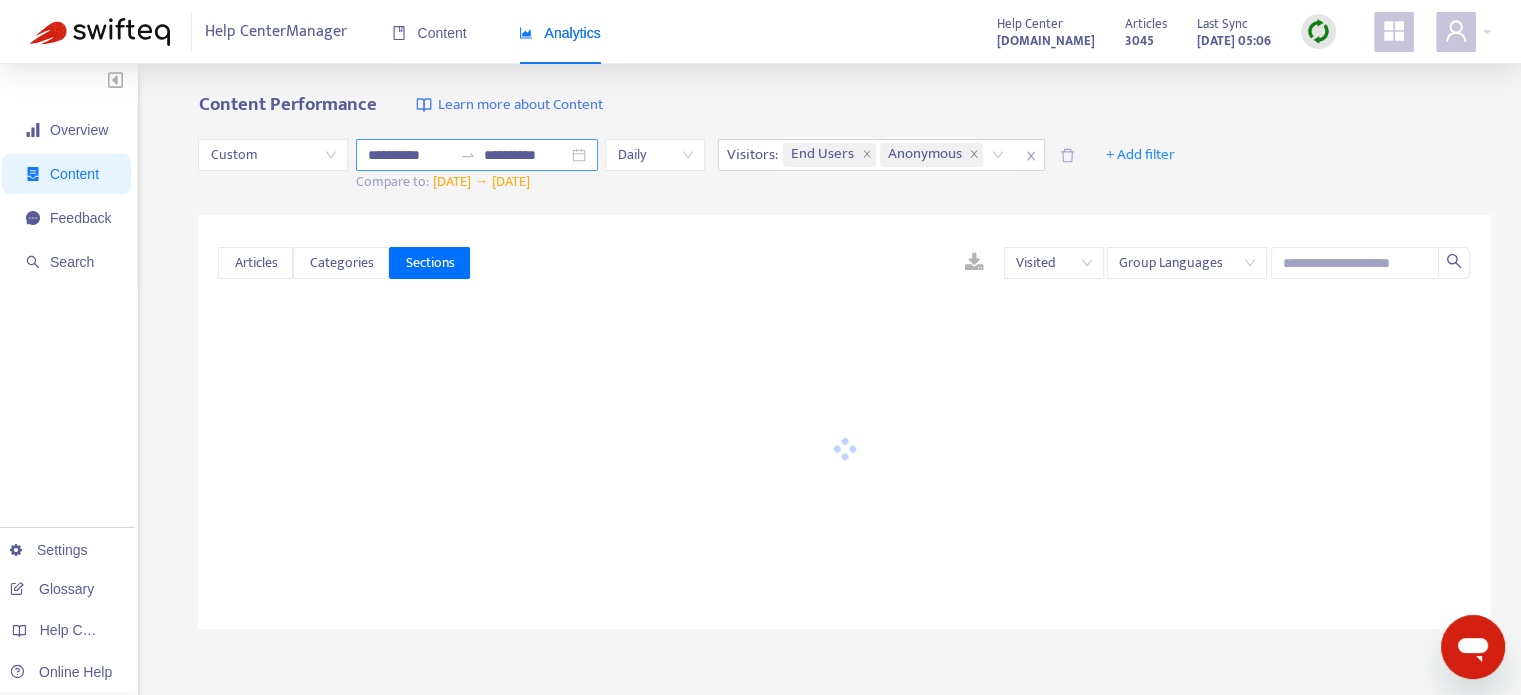 click on "**********" at bounding box center [477, 155] 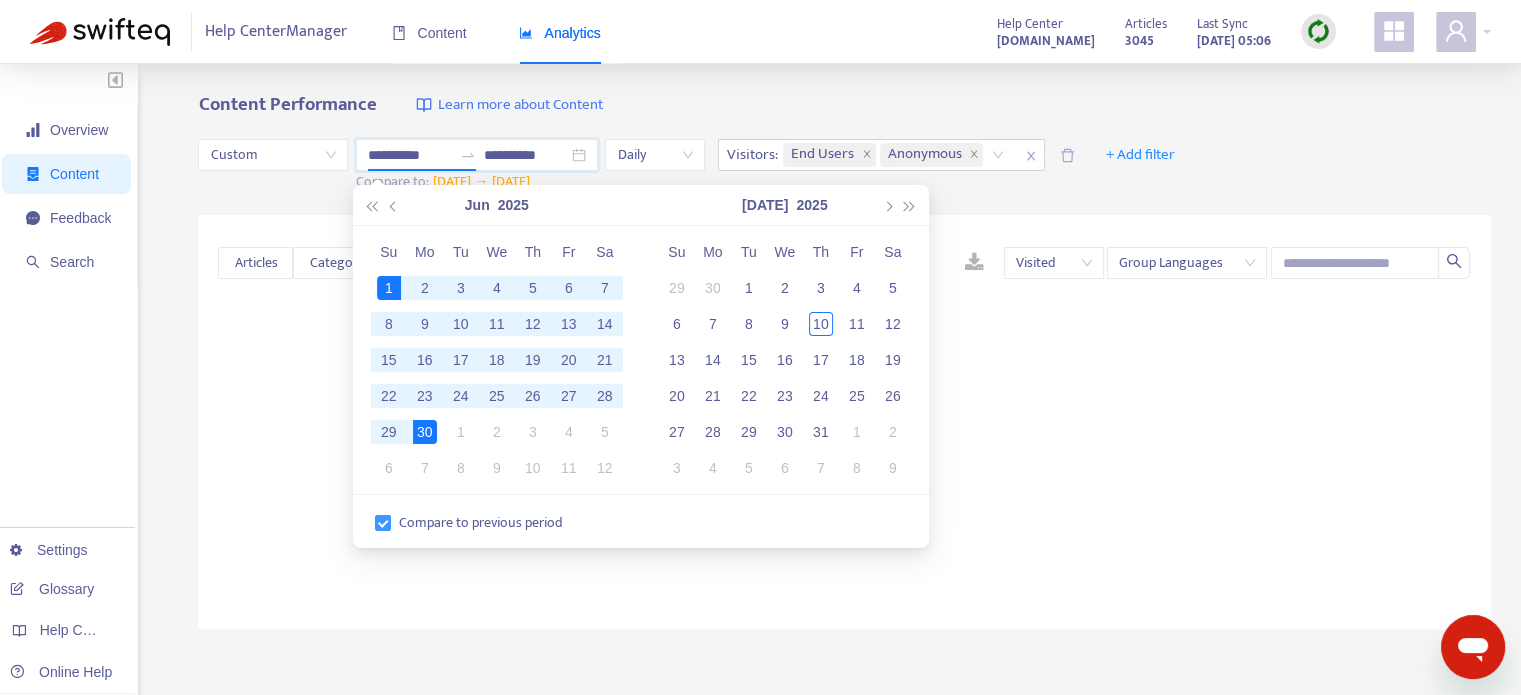 drag, startPoint x: 452, startPoint y: 523, endPoint x: 499, endPoint y: 523, distance: 47 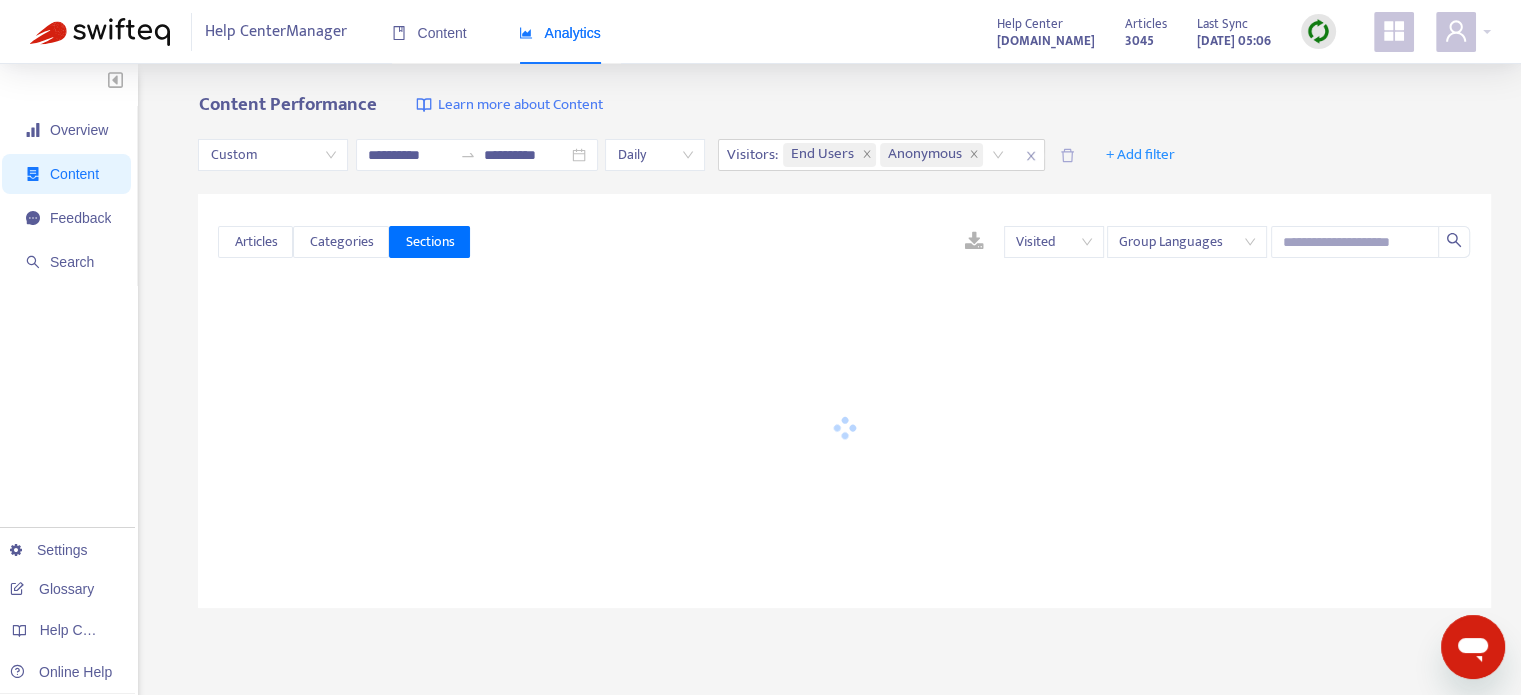 click on "Custom" at bounding box center [273, 155] 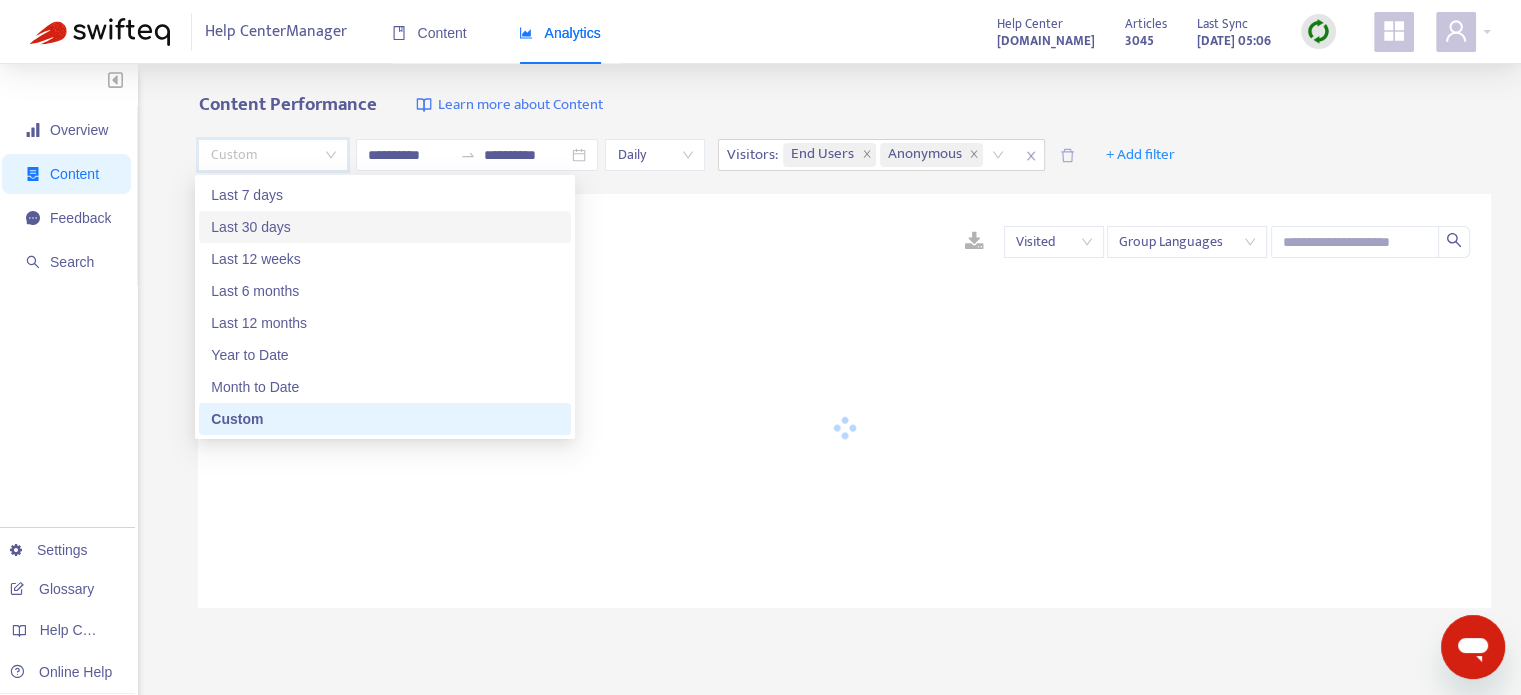 click on "Last 30 days" at bounding box center (385, 227) 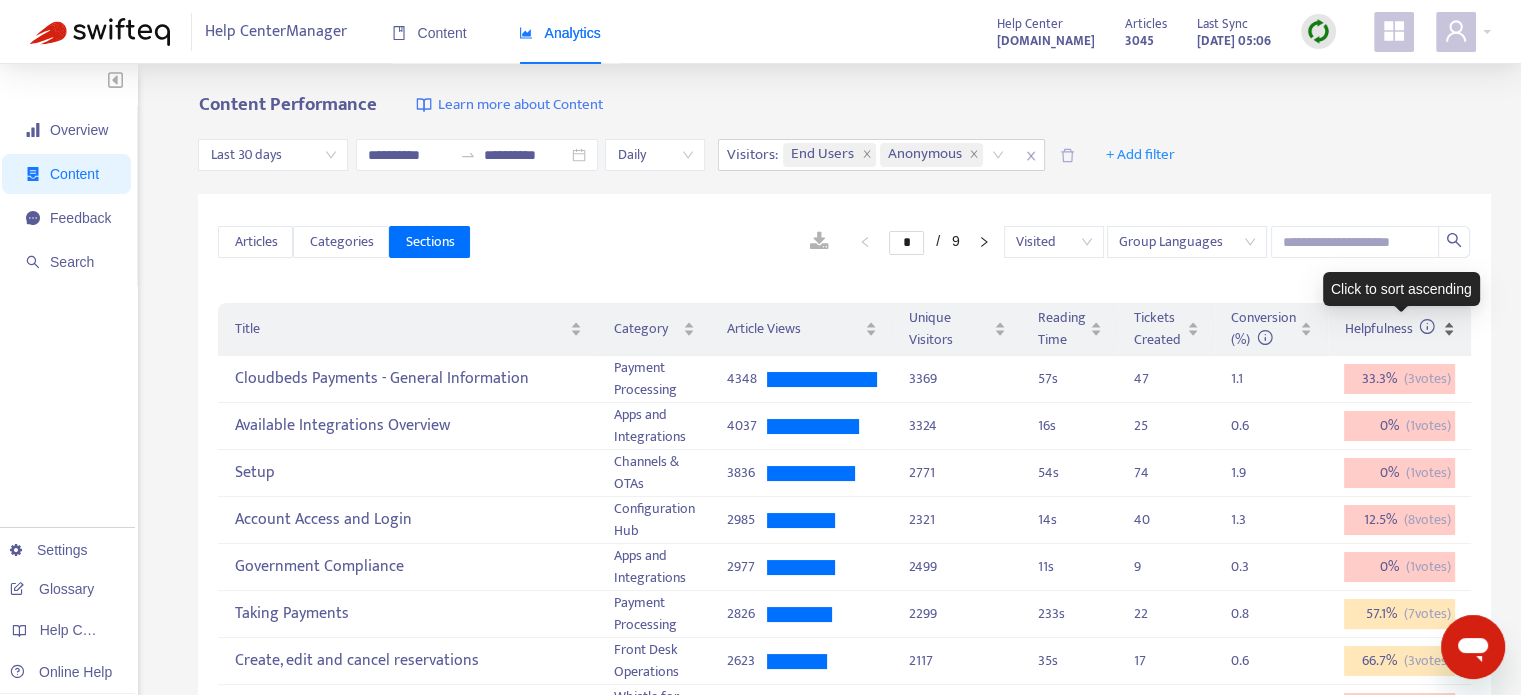 click on "Helpfulness" at bounding box center (1399, 329) 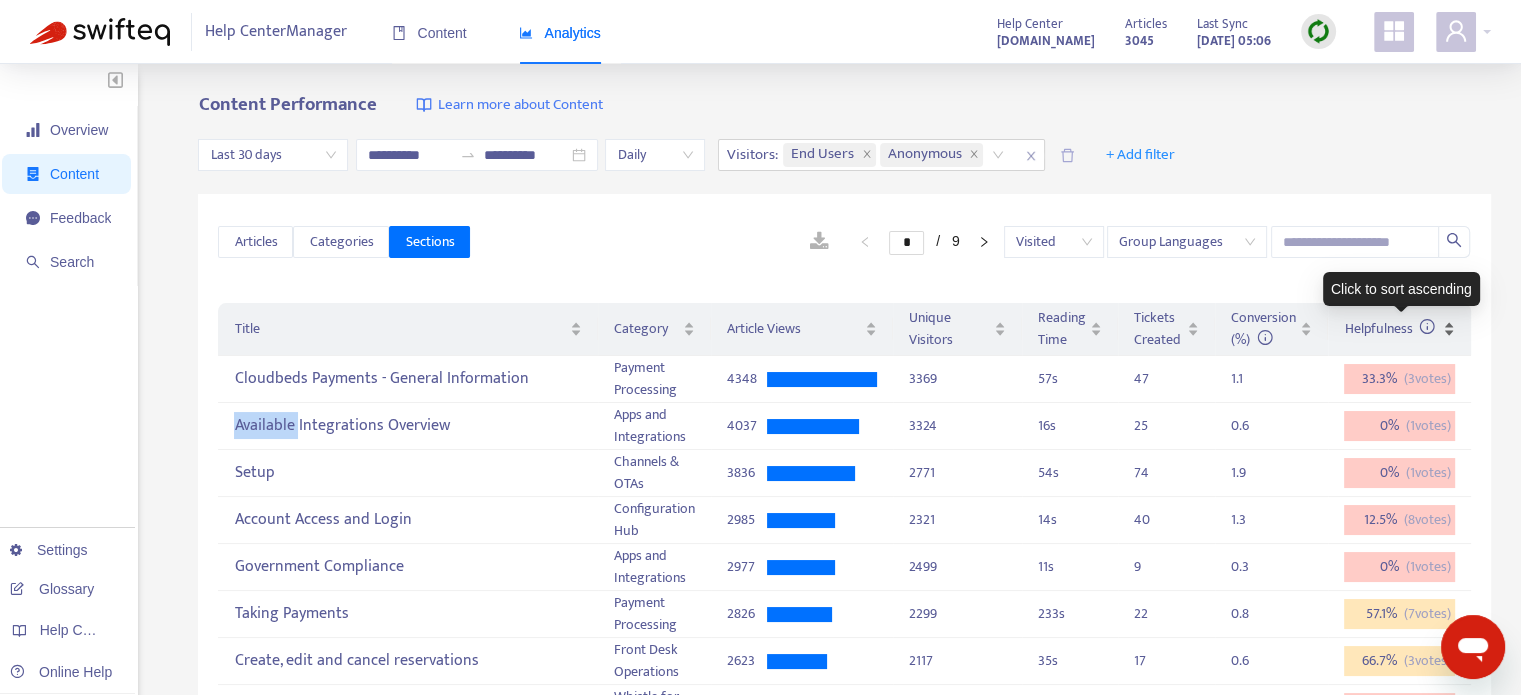 click on "Helpfulness" at bounding box center [1399, 329] 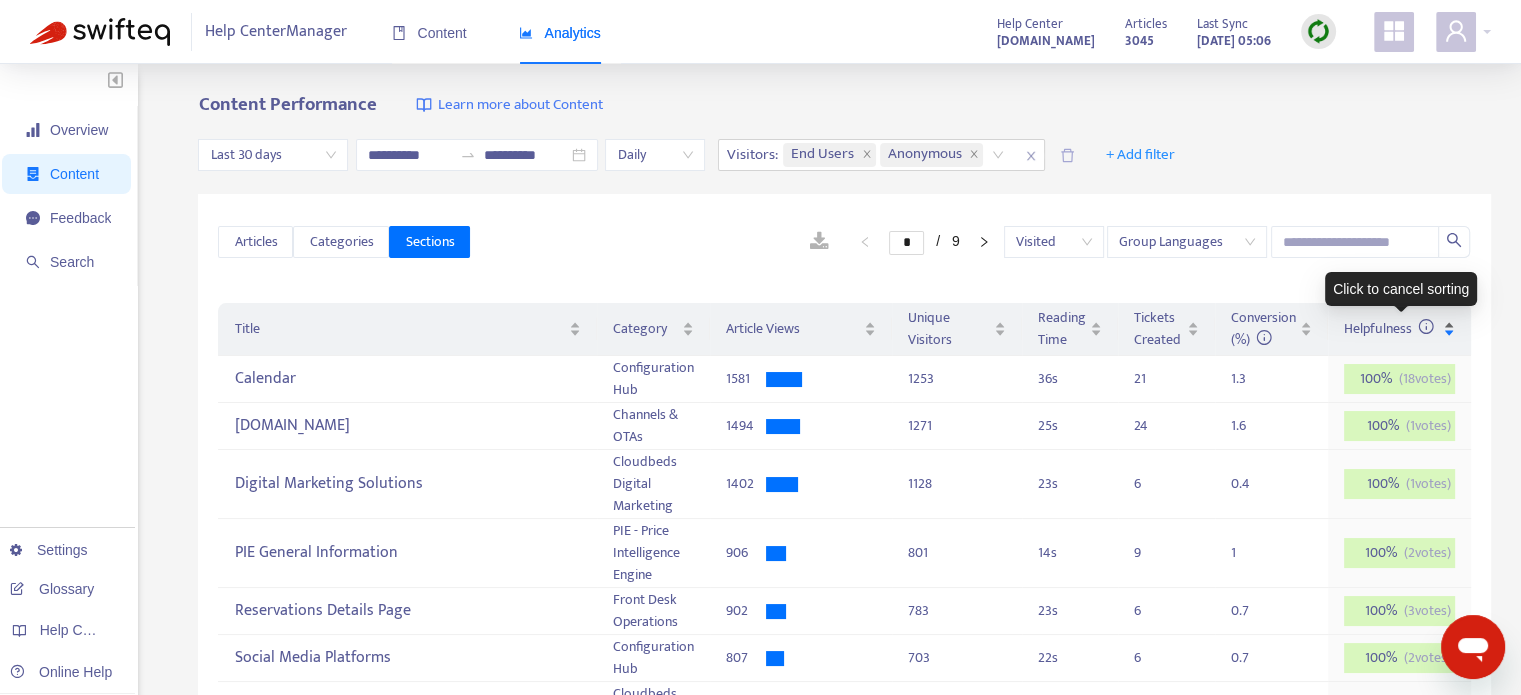 click on "Helpfulness" at bounding box center (1399, 329) 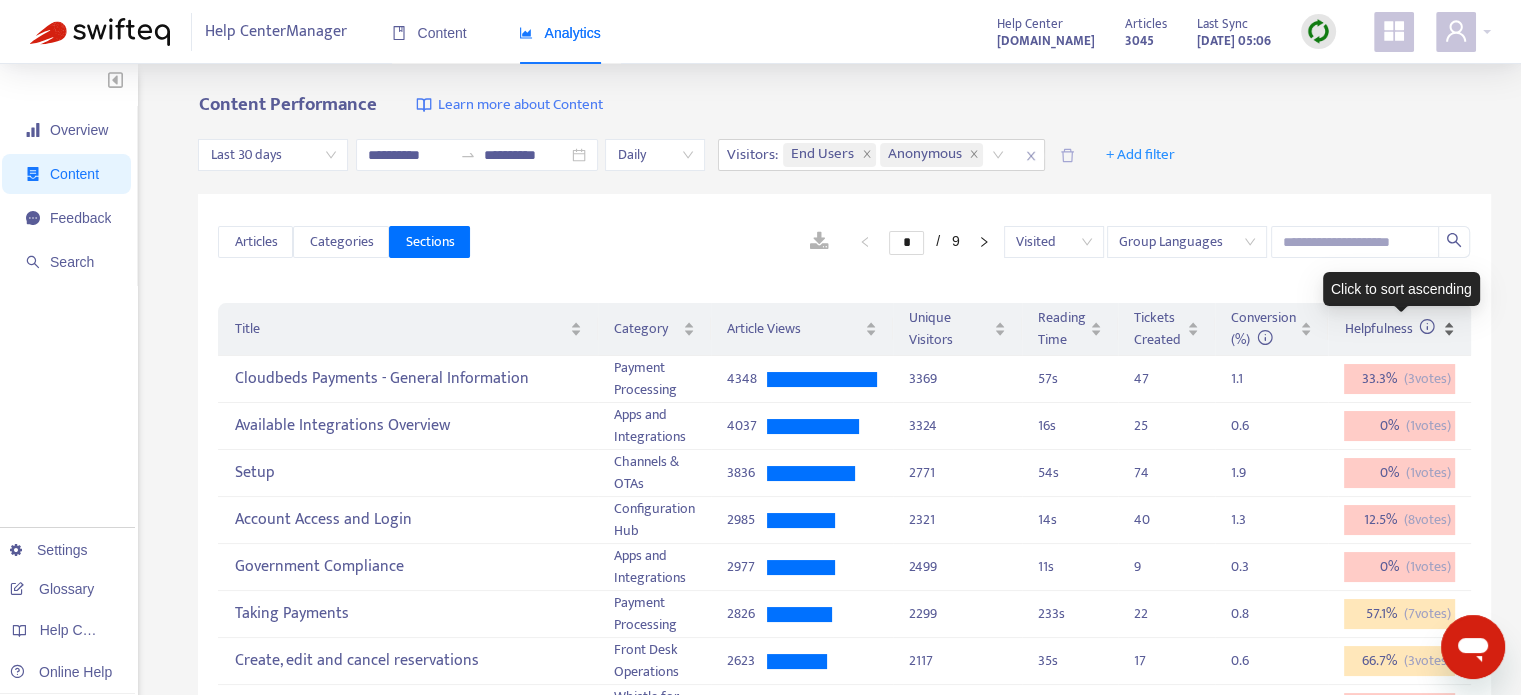 click on "Helpfulness" at bounding box center [1399, 329] 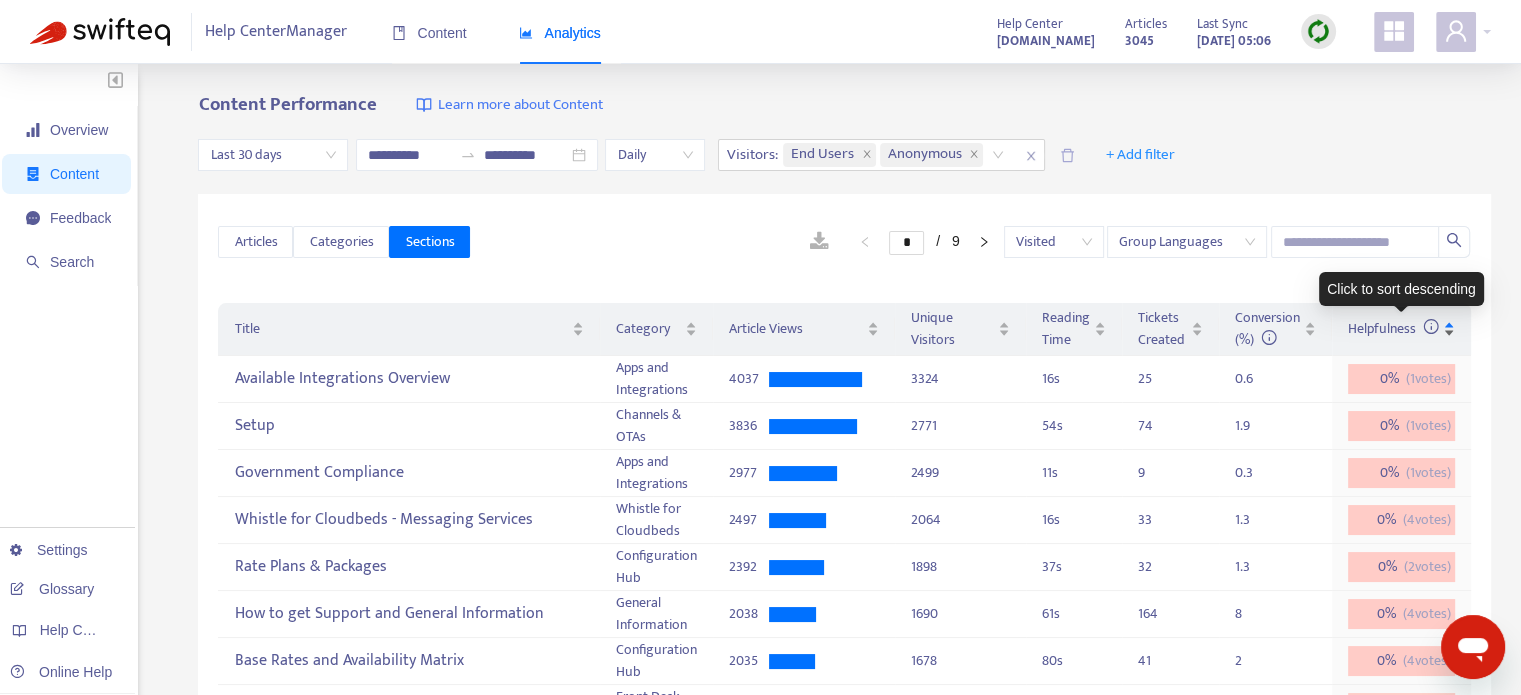 click on "Helpfulness" at bounding box center [1401, 329] 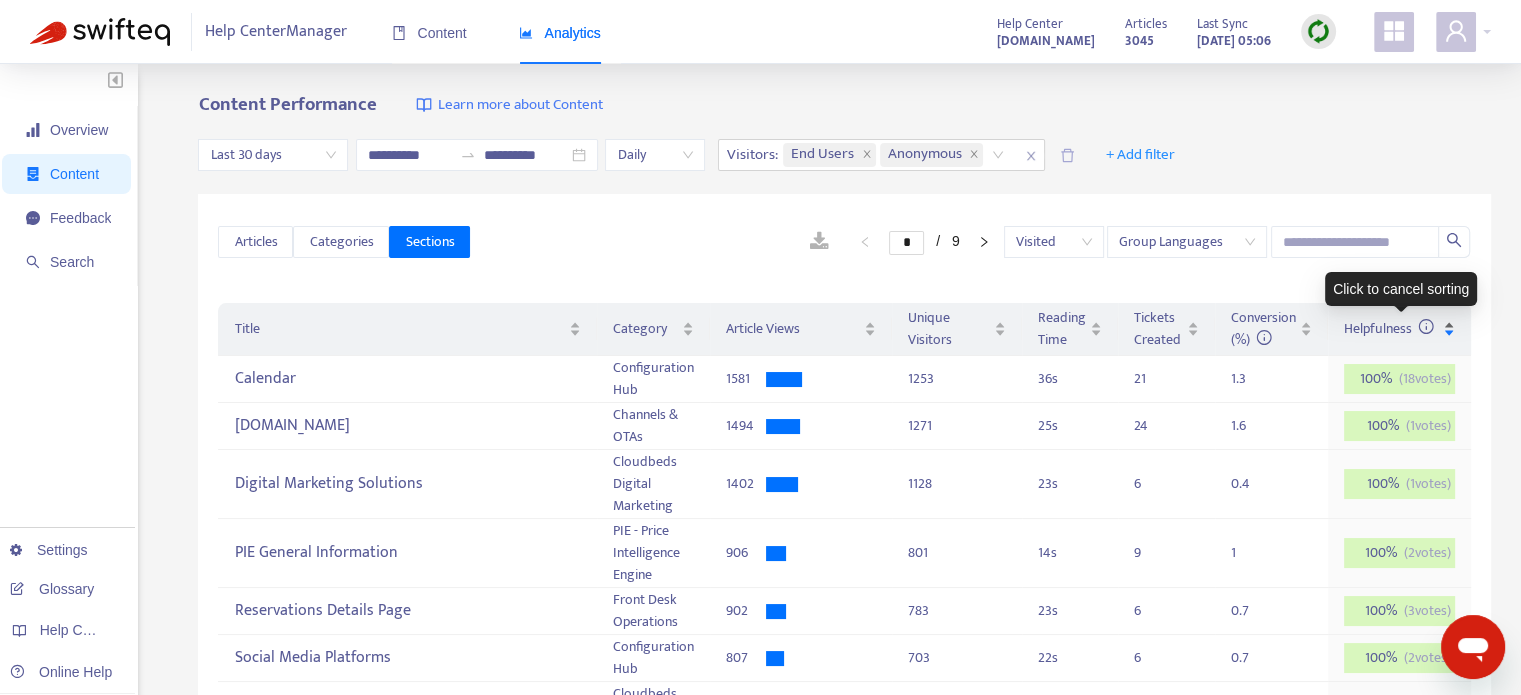 click on "Helpfulness" at bounding box center (1399, 329) 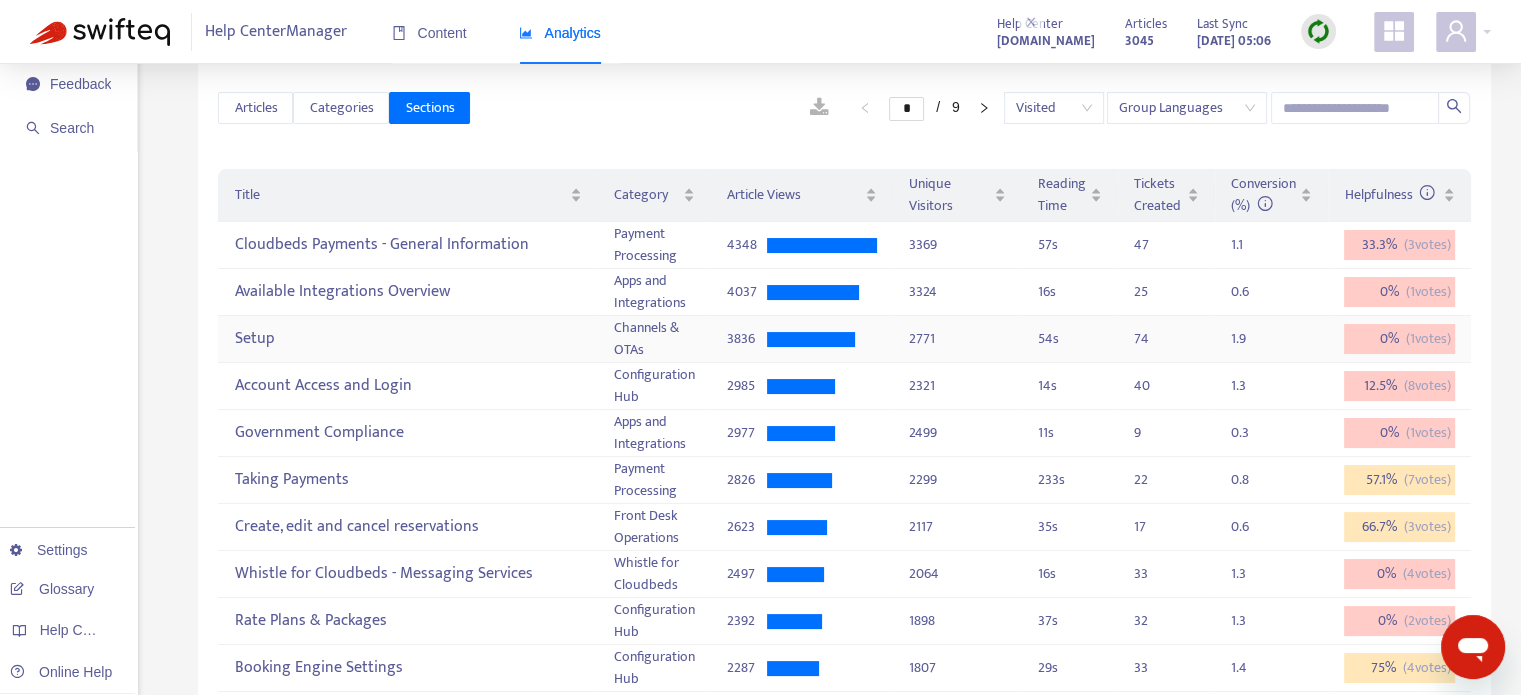 scroll, scrollTop: 100, scrollLeft: 0, axis: vertical 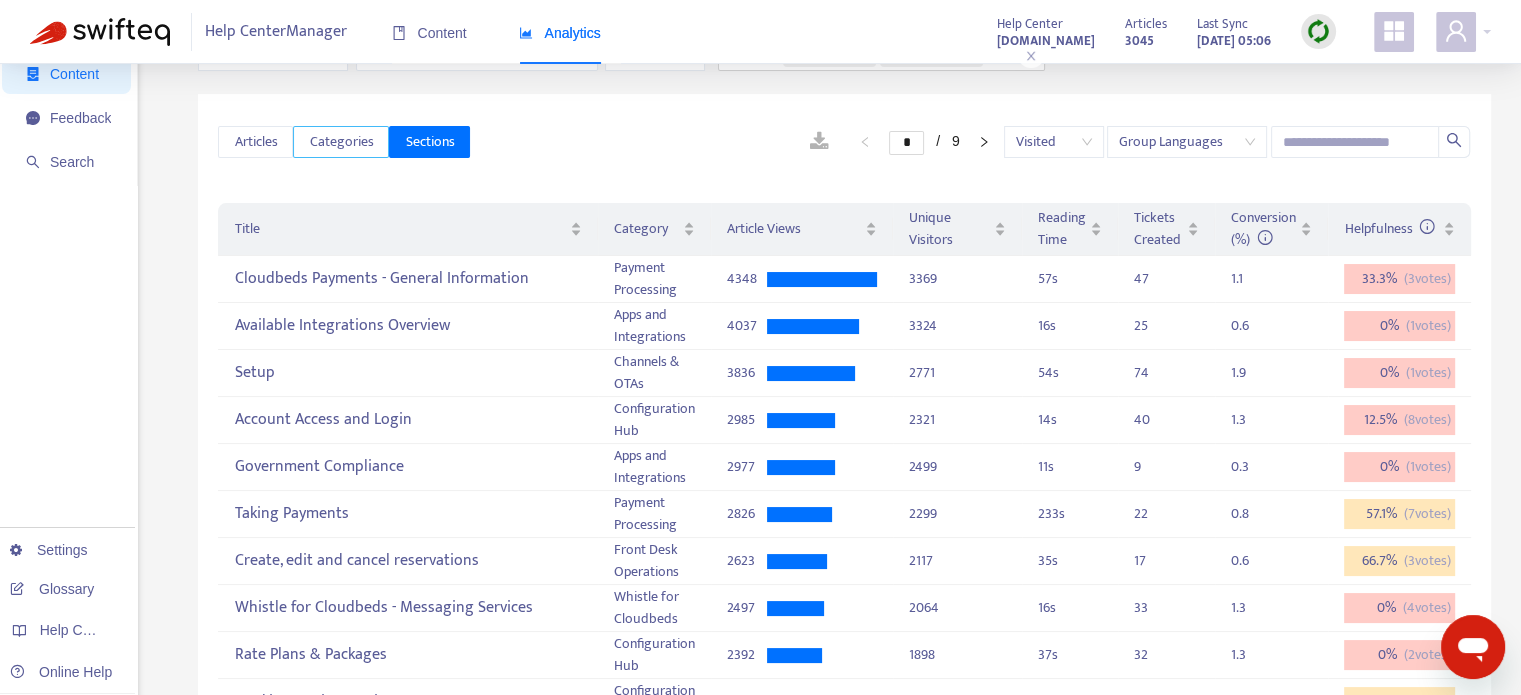 click on "Categories" at bounding box center [341, 142] 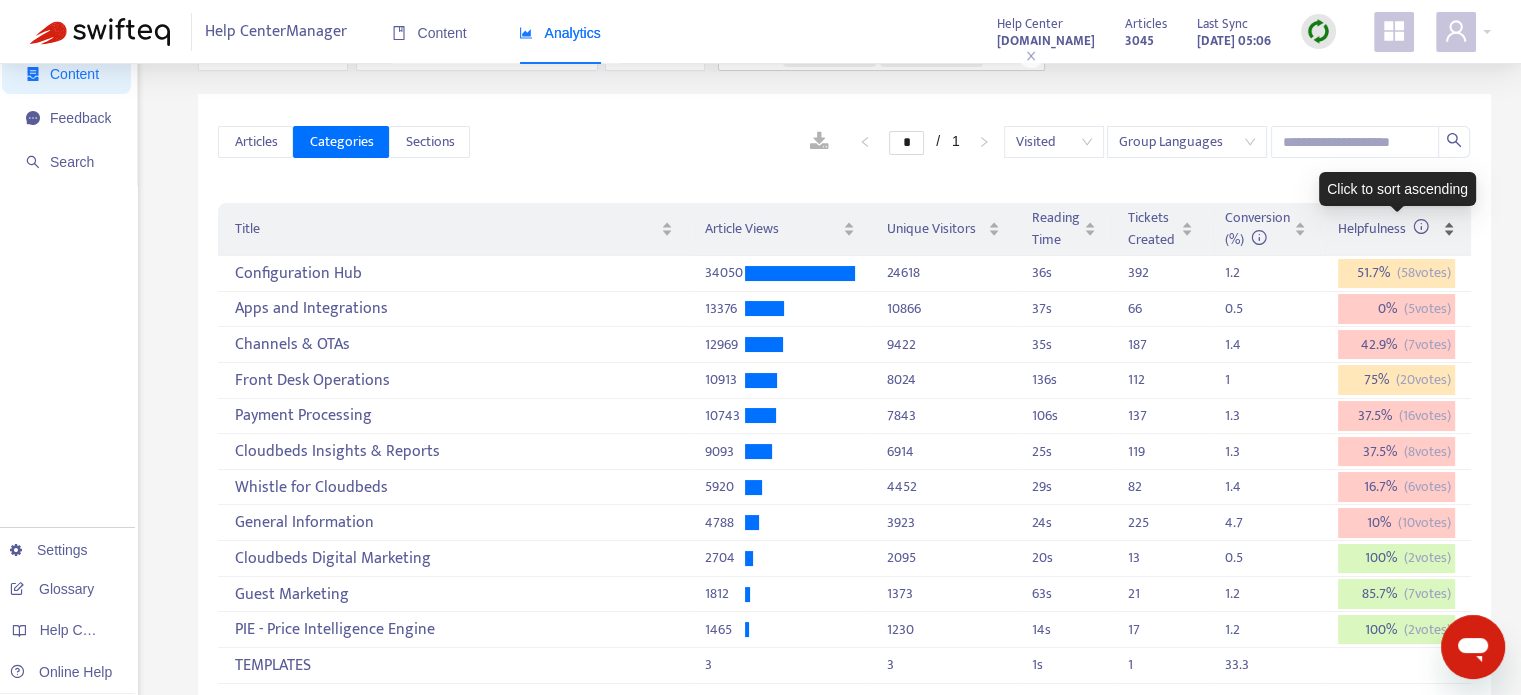 click on "Helpfulness" at bounding box center [1396, 229] 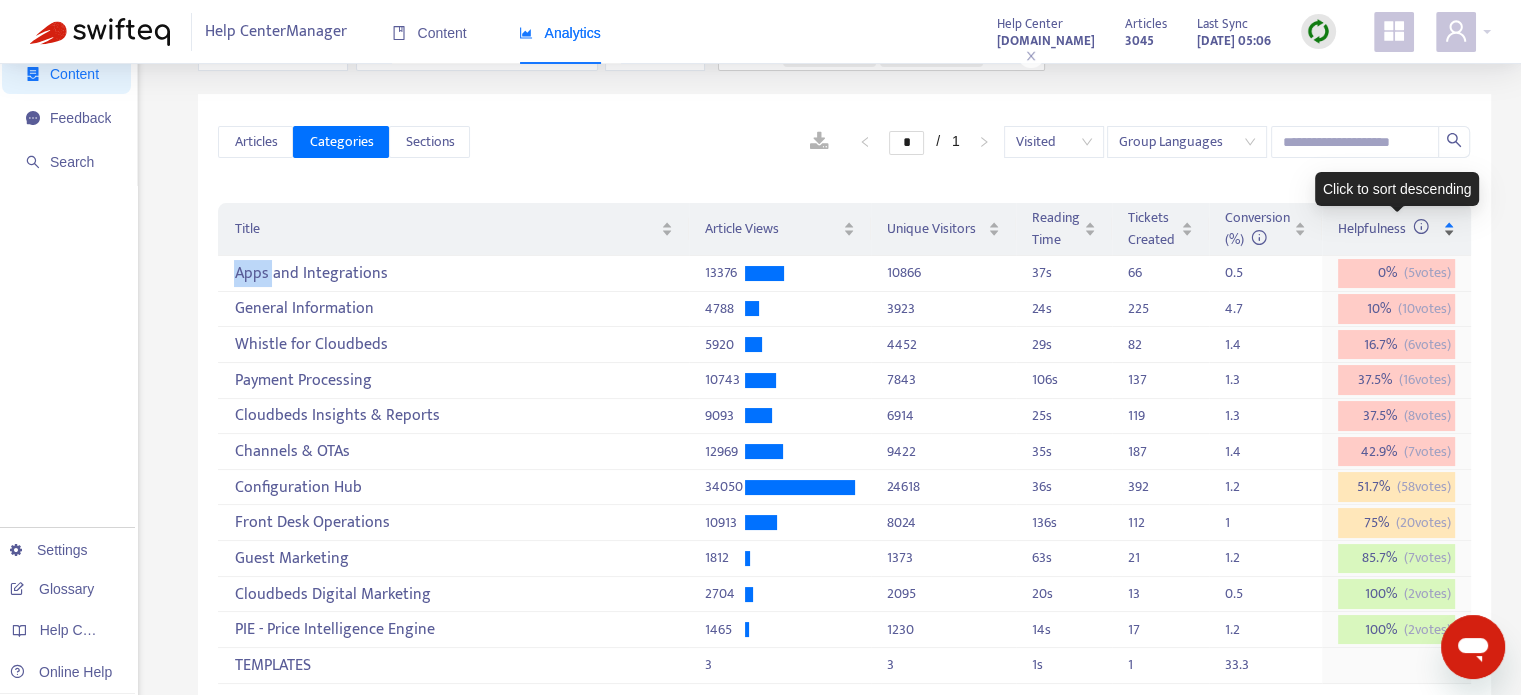 click on "Helpfulness" at bounding box center [1396, 229] 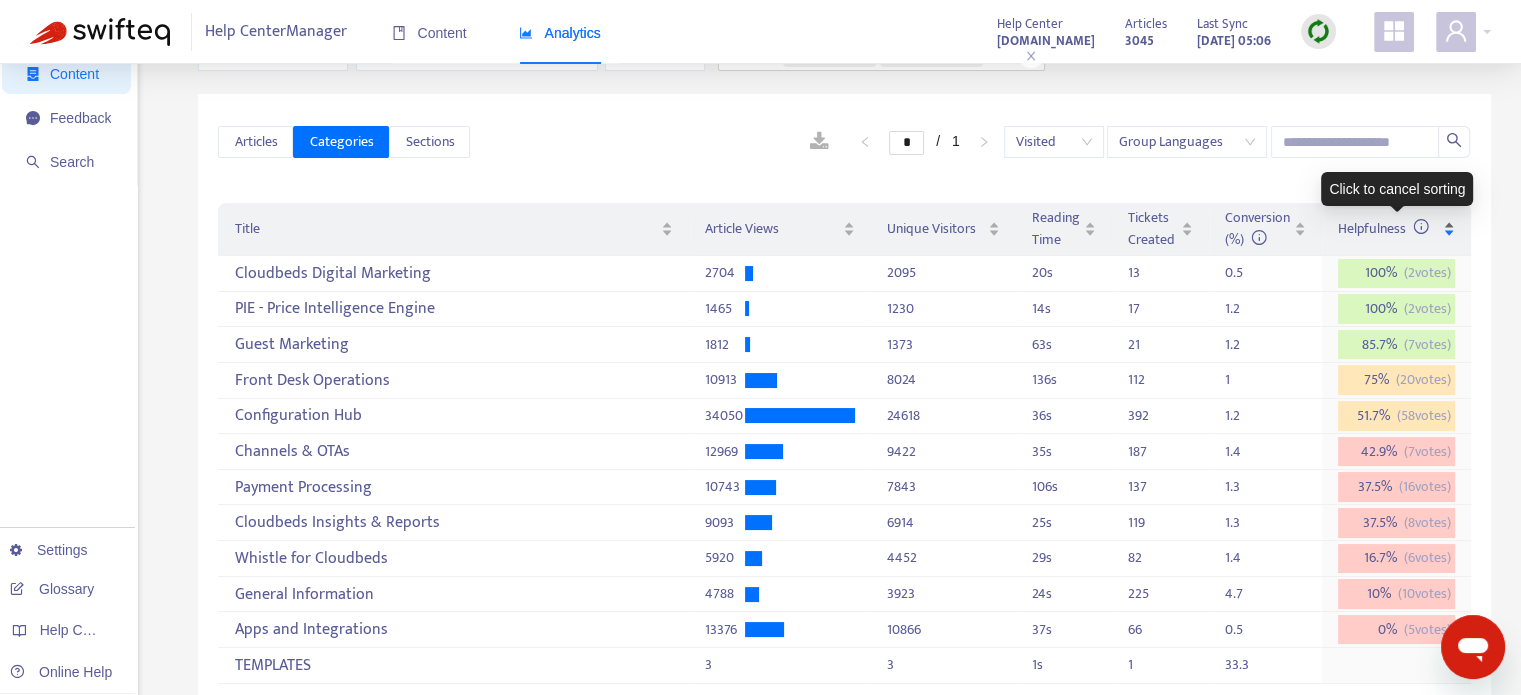 click on "Helpfulness" at bounding box center [1396, 229] 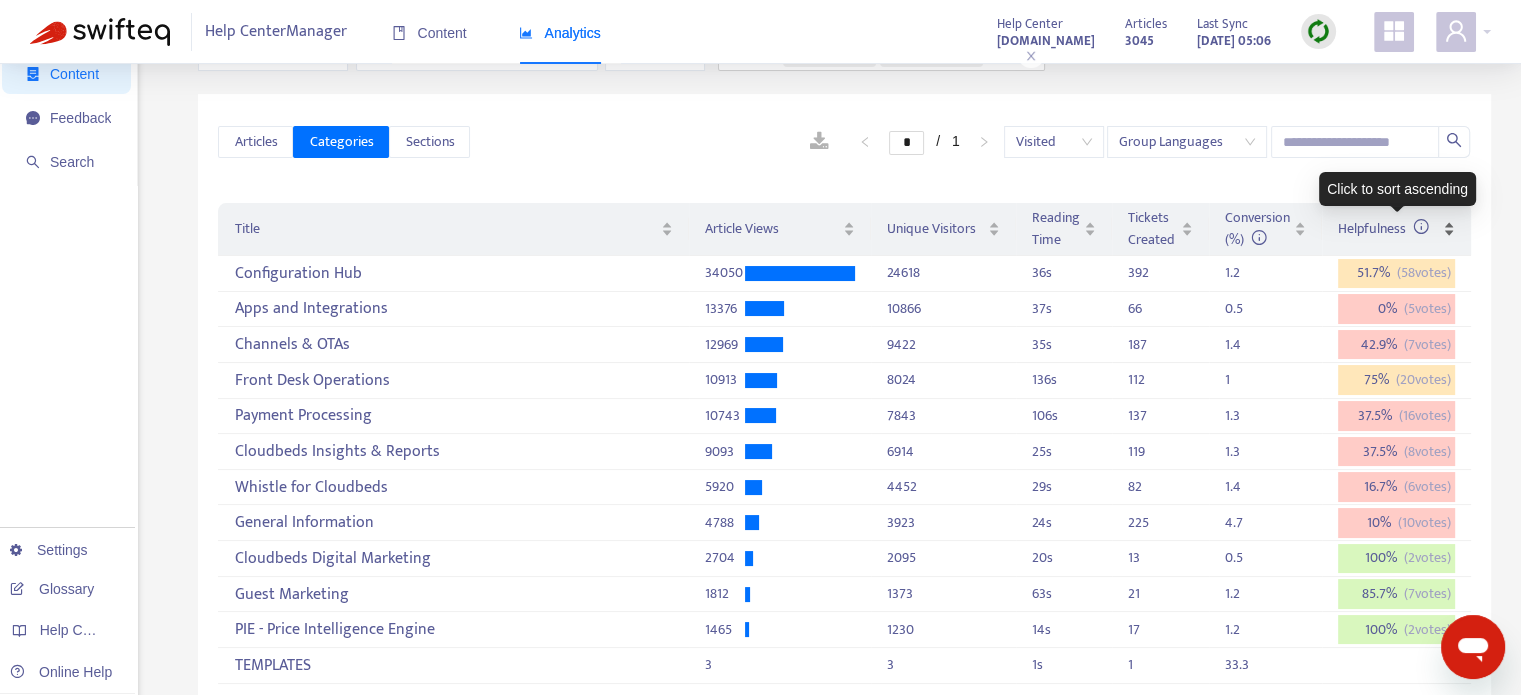 click on "Helpfulness" at bounding box center [1396, 229] 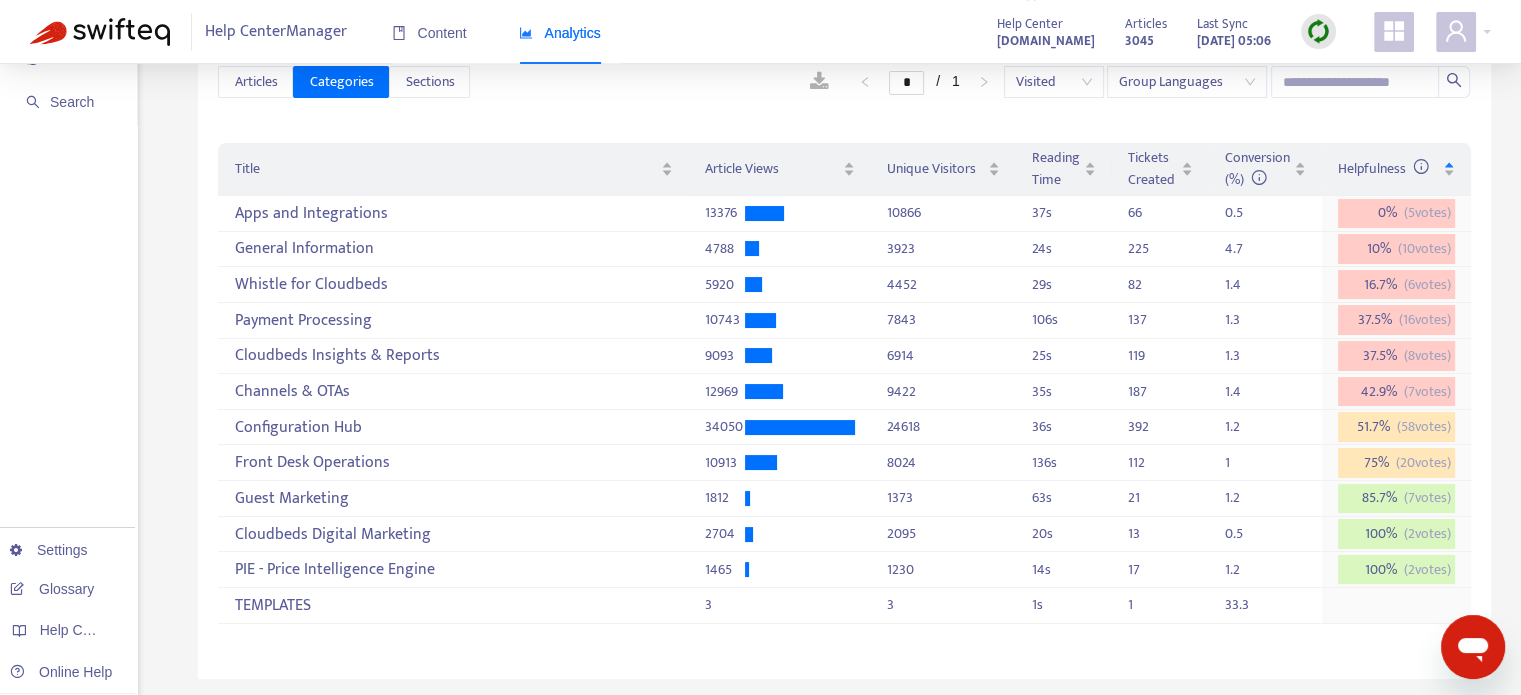 scroll, scrollTop: 169, scrollLeft: 0, axis: vertical 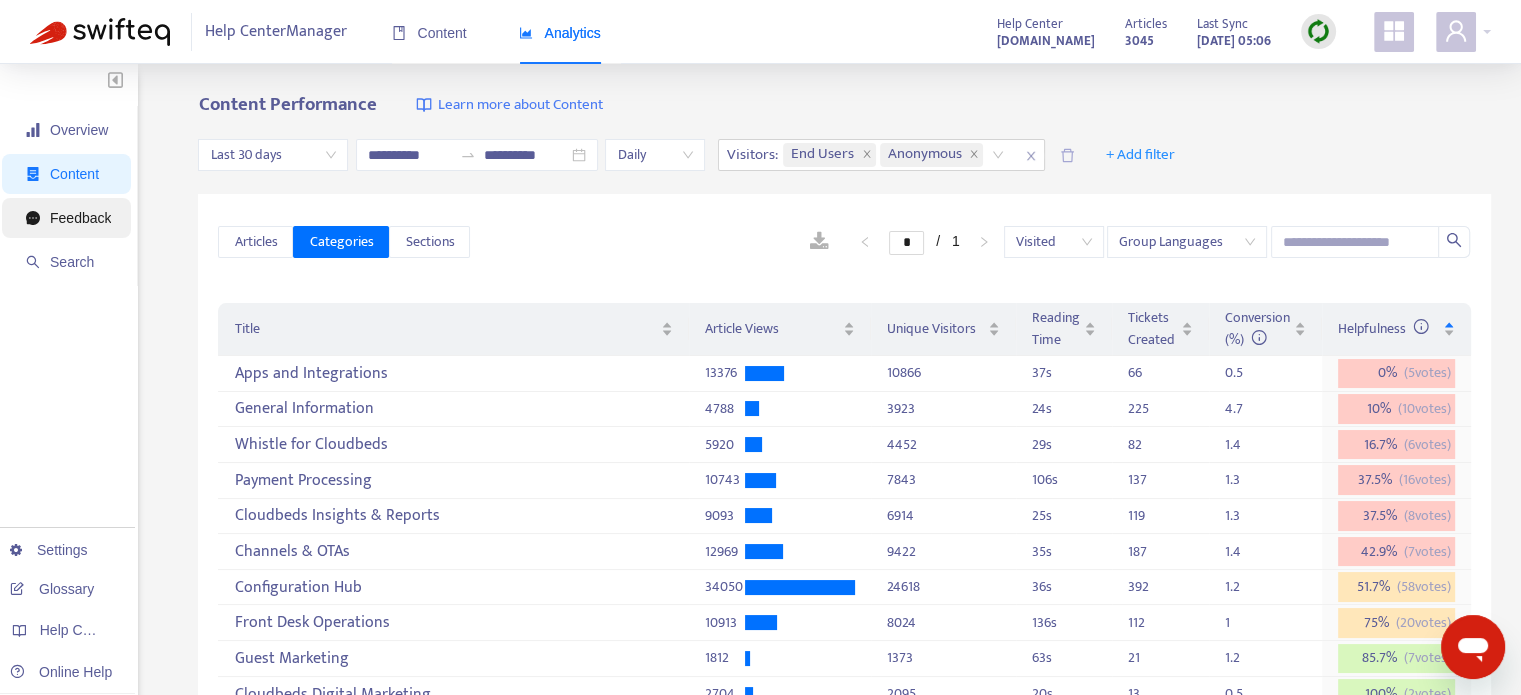 click on "Feedback" at bounding box center (80, 218) 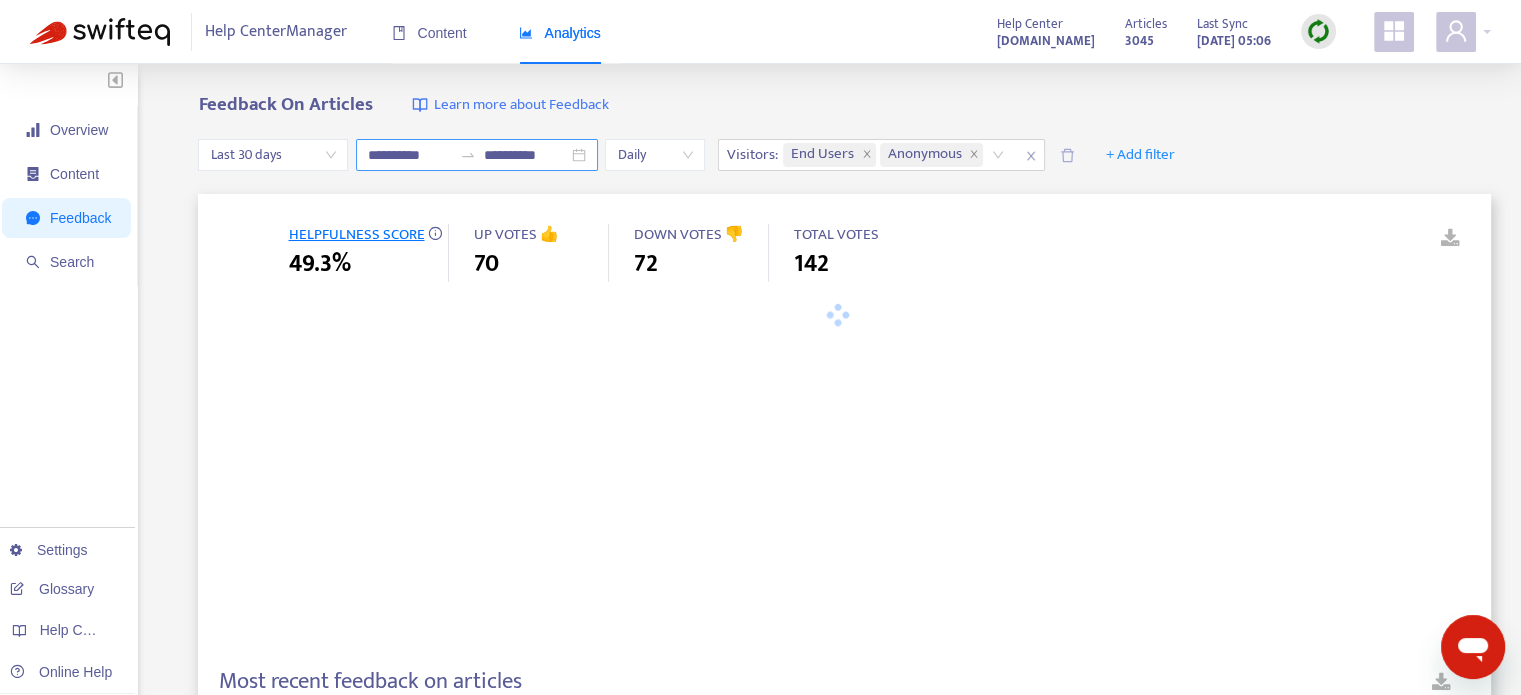 click on "**********" at bounding box center (410, 155) 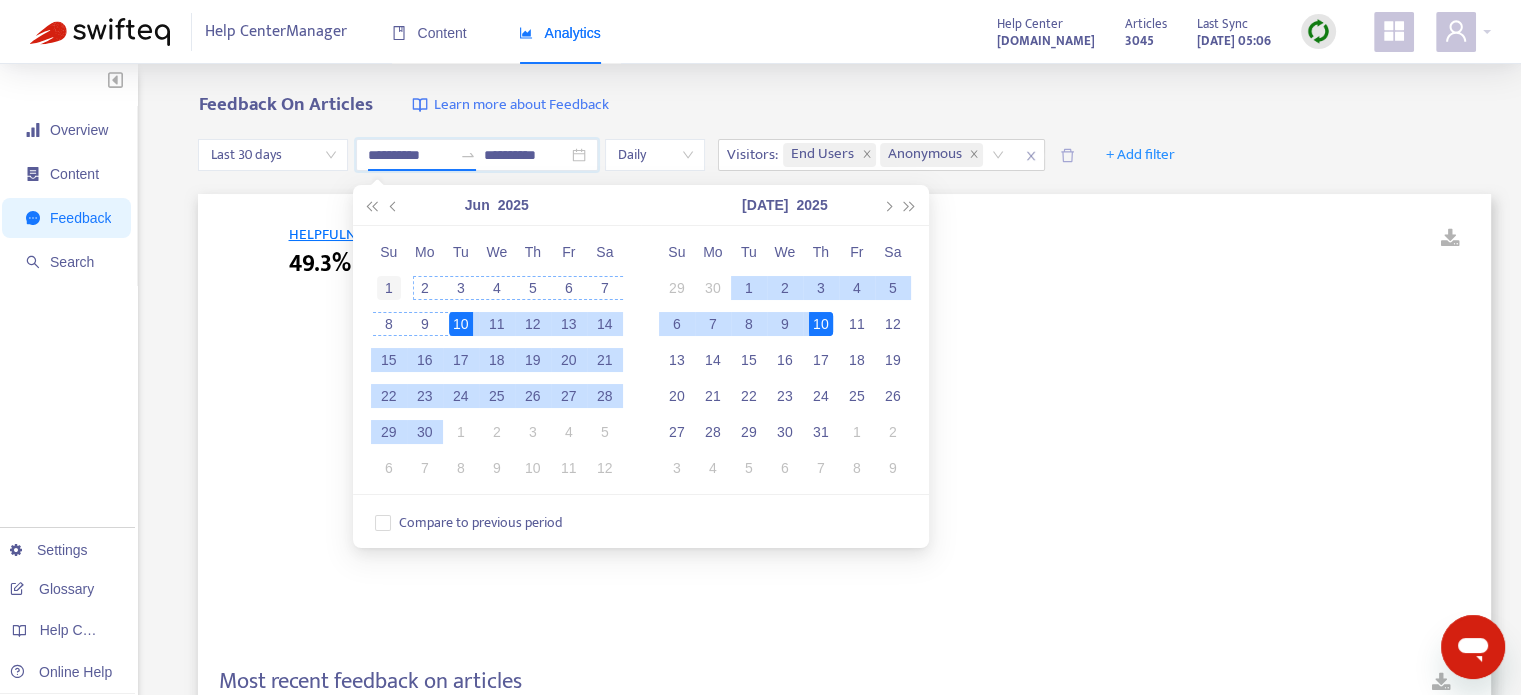 type on "**********" 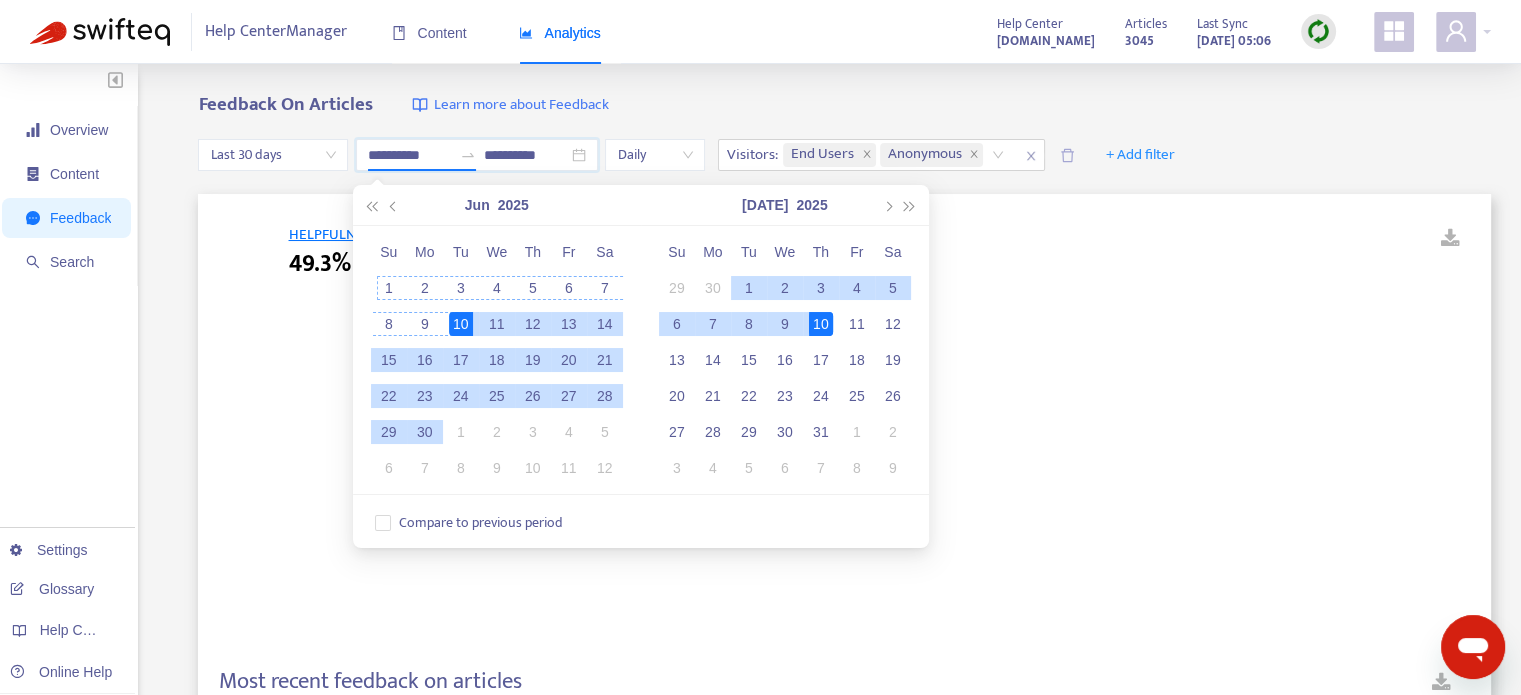 click on "1" at bounding box center (389, 288) 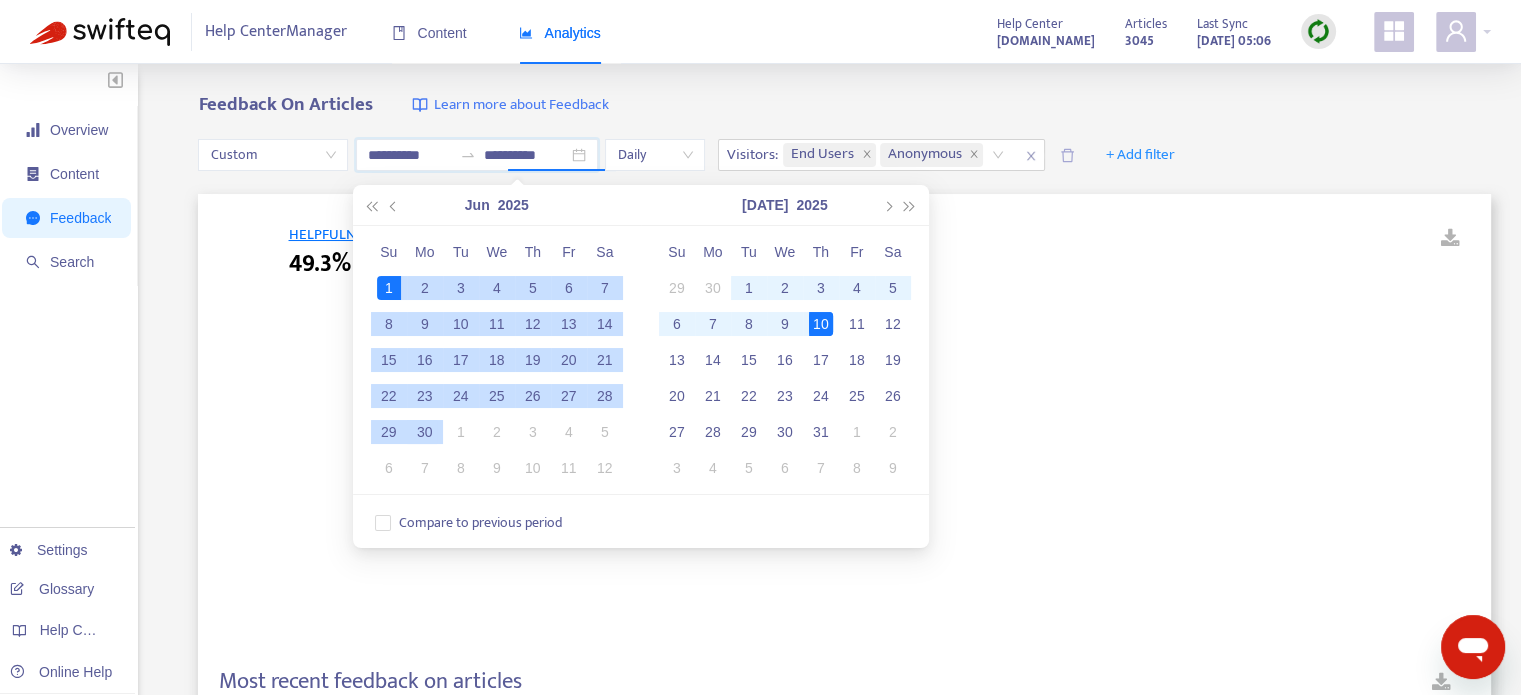 click on "30" at bounding box center (425, 432) 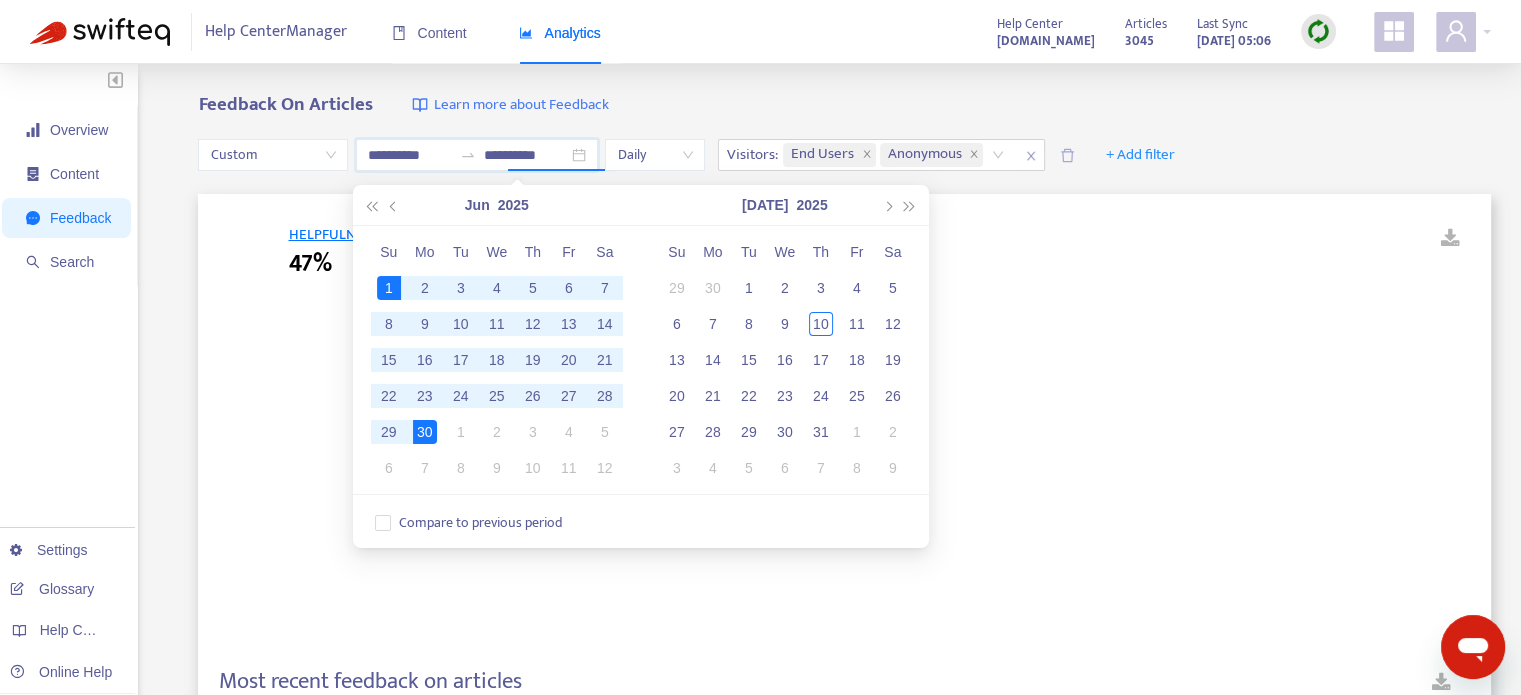 click on "HELPFULNESS SCORE 47% UP VOTES 👍 63 DOWN VOTES 👎 71 TOTAL VOTES 134" at bounding box center [844, 253] 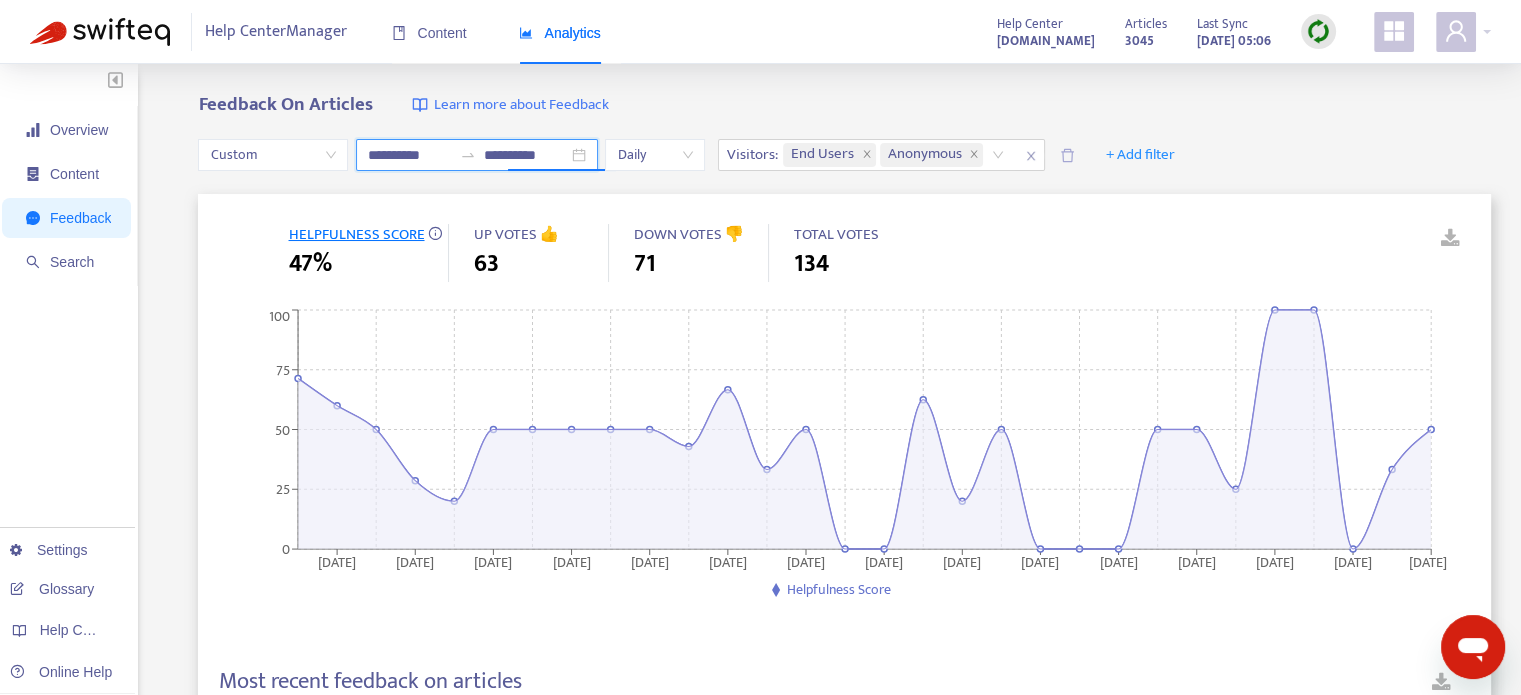 click on "**********" at bounding box center (526, 155) 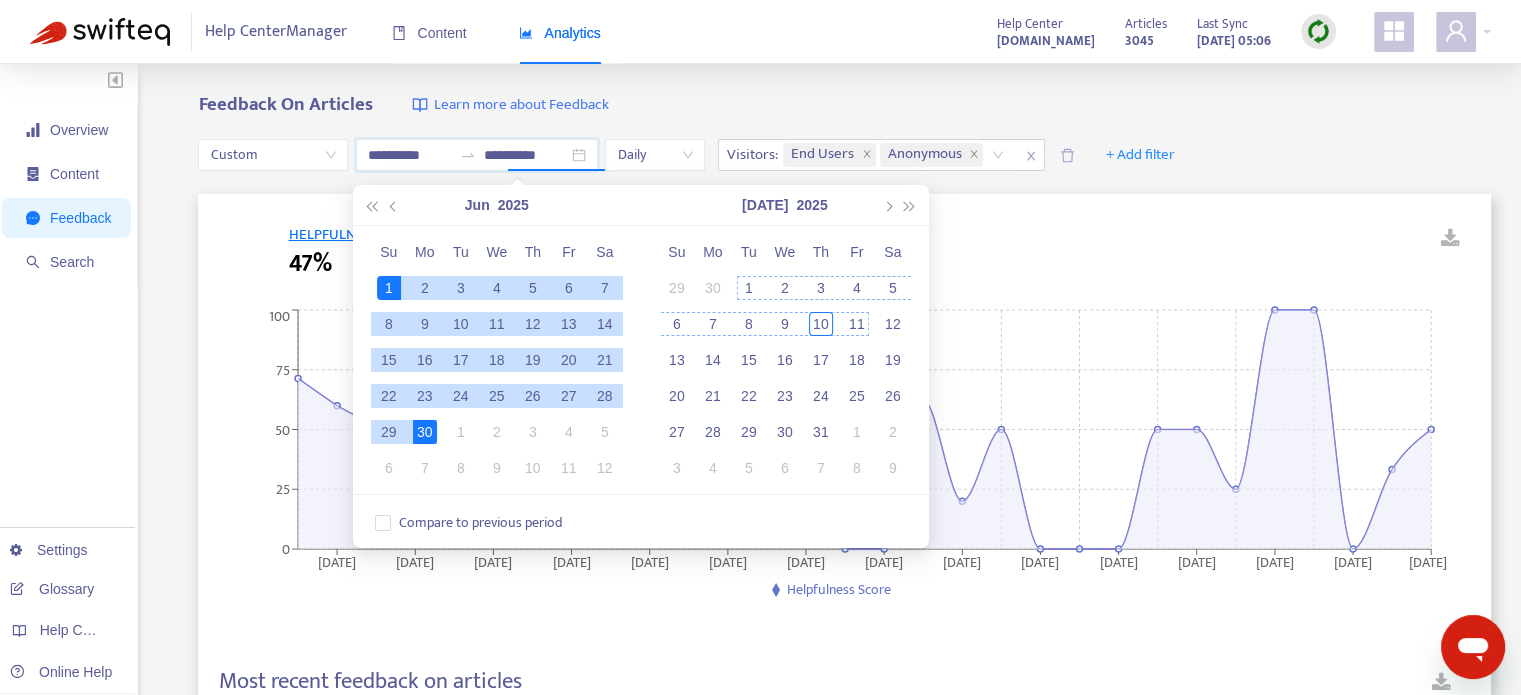 type on "**********" 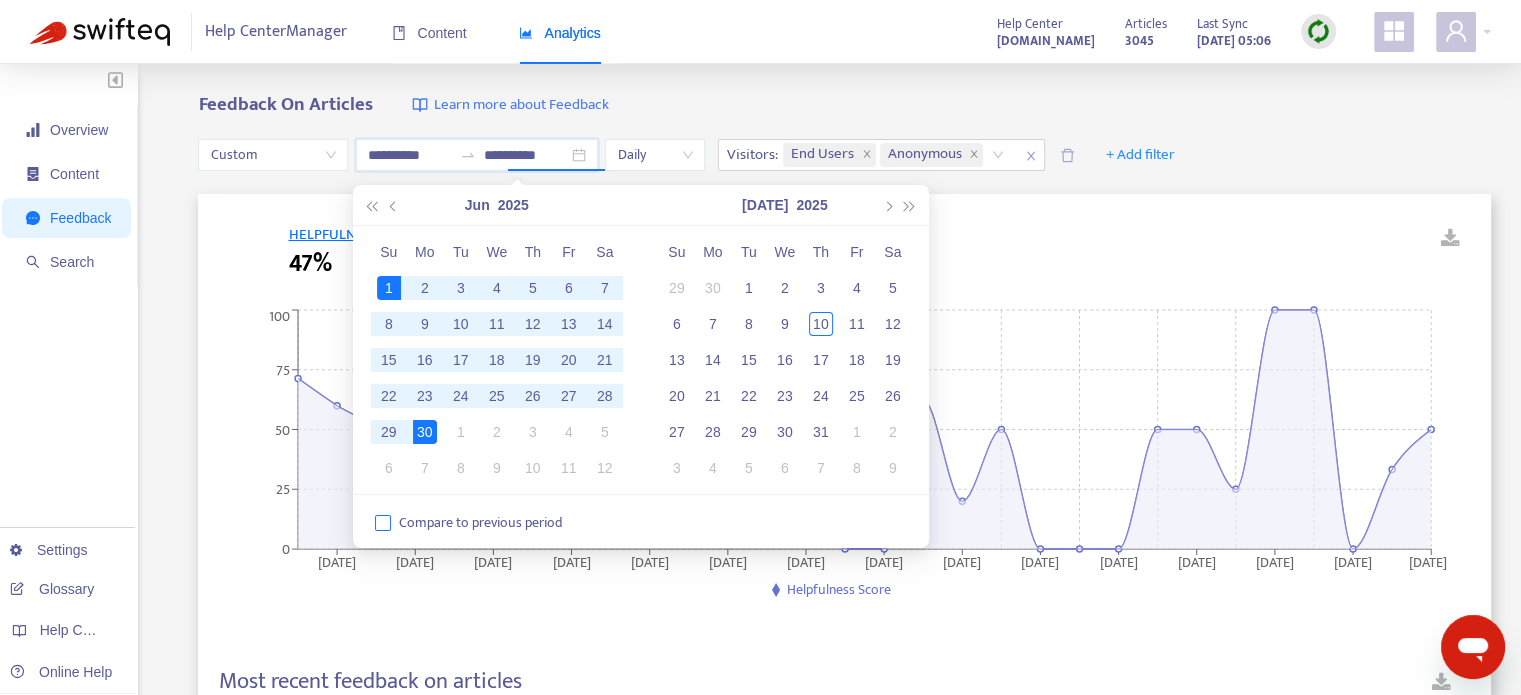 click on "Compare to previous period" at bounding box center [481, 523] 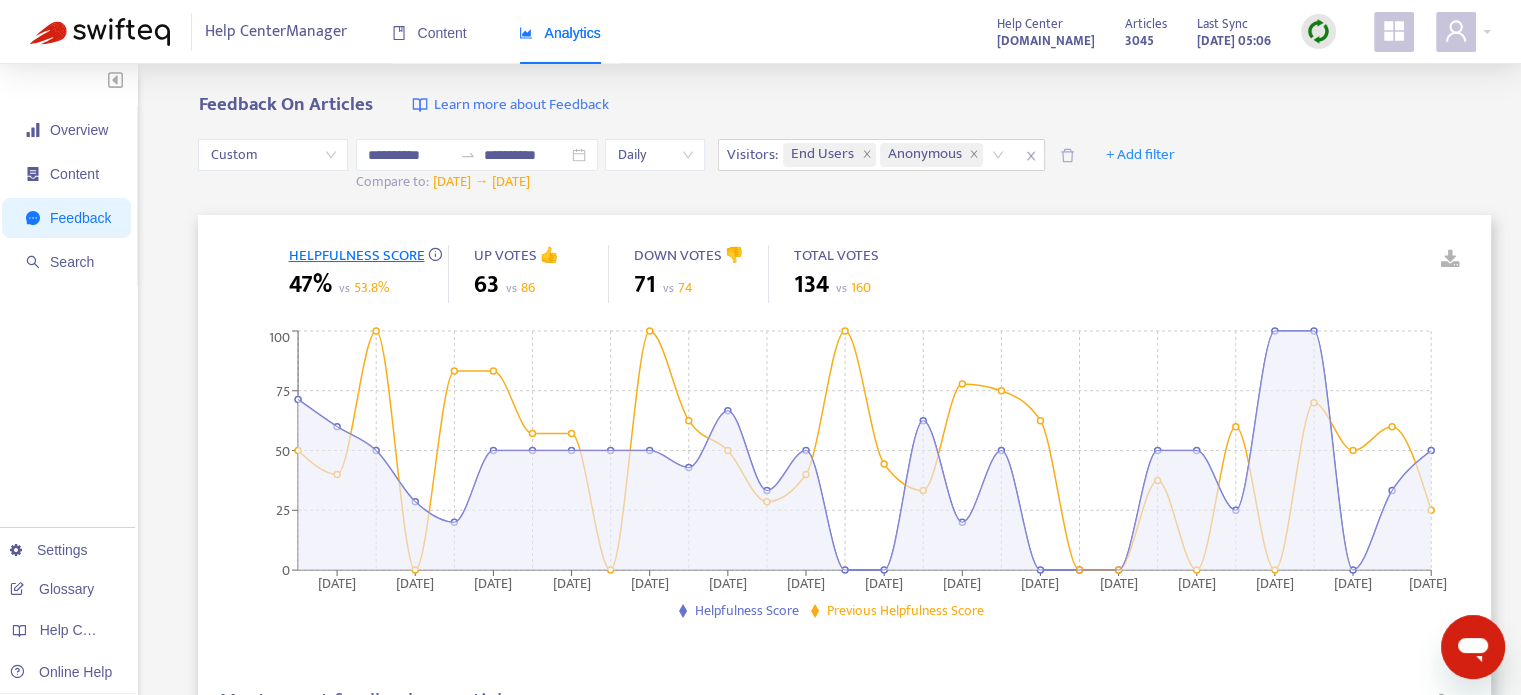drag, startPoint x: 76, startPoint y: 183, endPoint x: 206, endPoint y: 200, distance: 131.10683 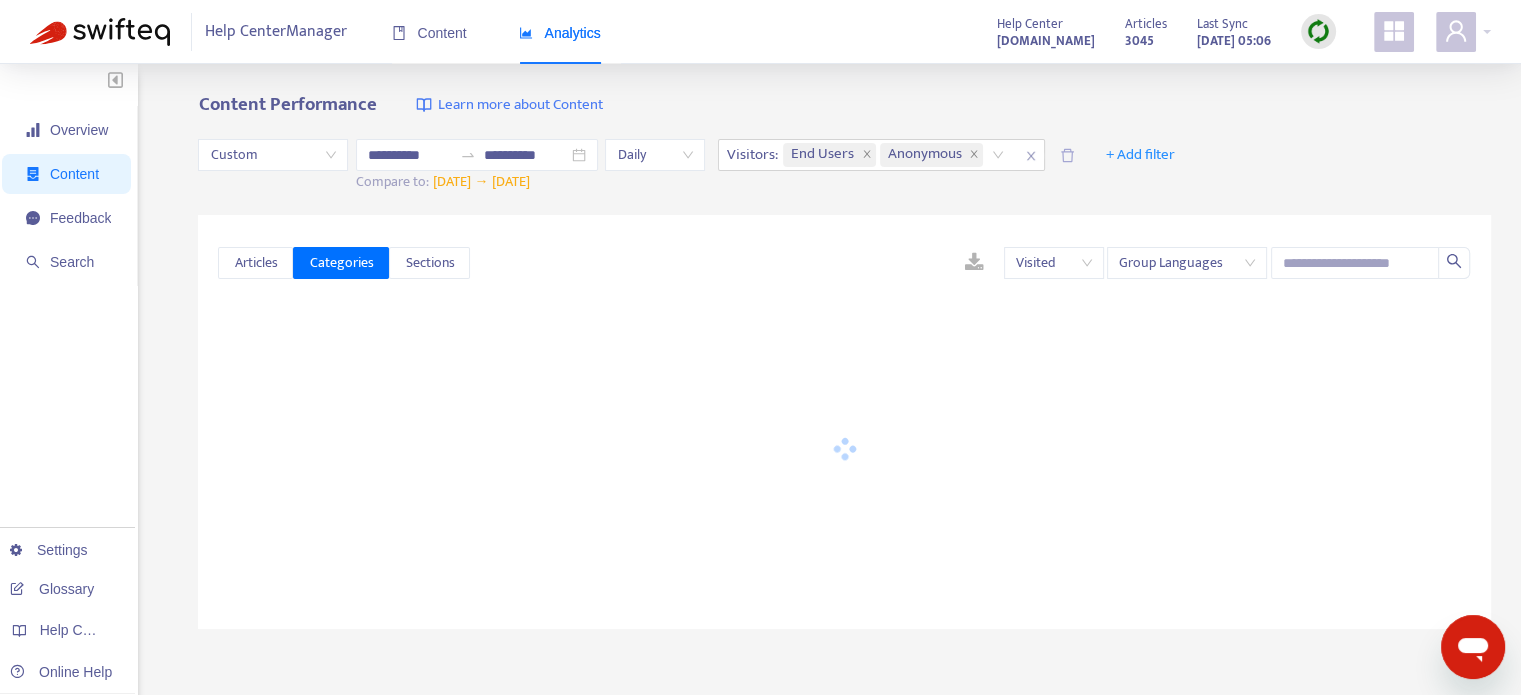 click on "Articles Categories Sections Visited Group Languages" at bounding box center [844, 263] 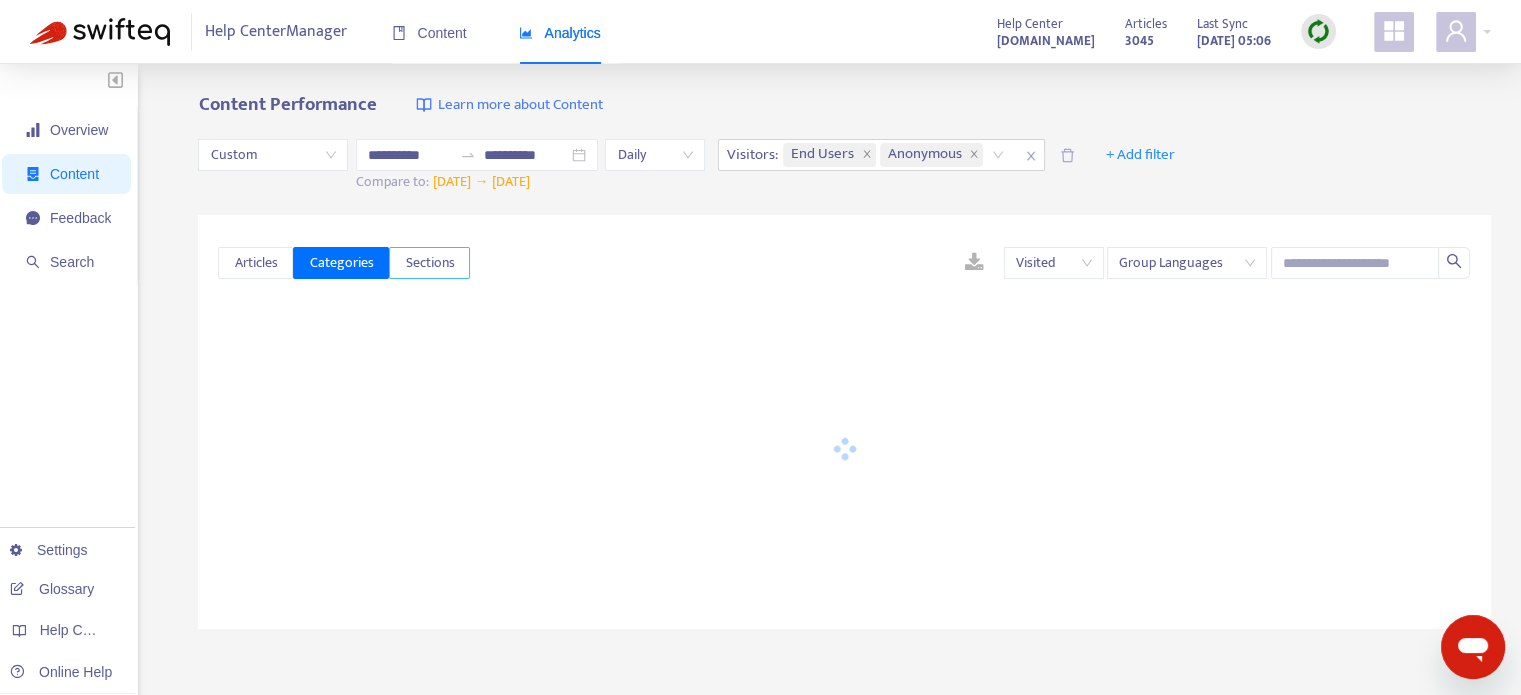 click on "Sections" at bounding box center (429, 263) 